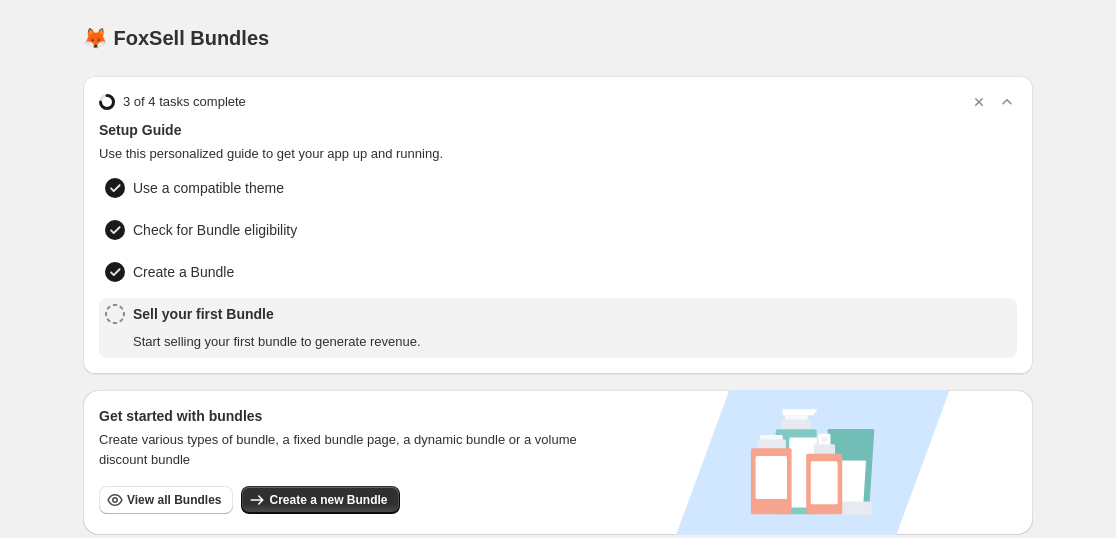 scroll, scrollTop: 747, scrollLeft: 0, axis: vertical 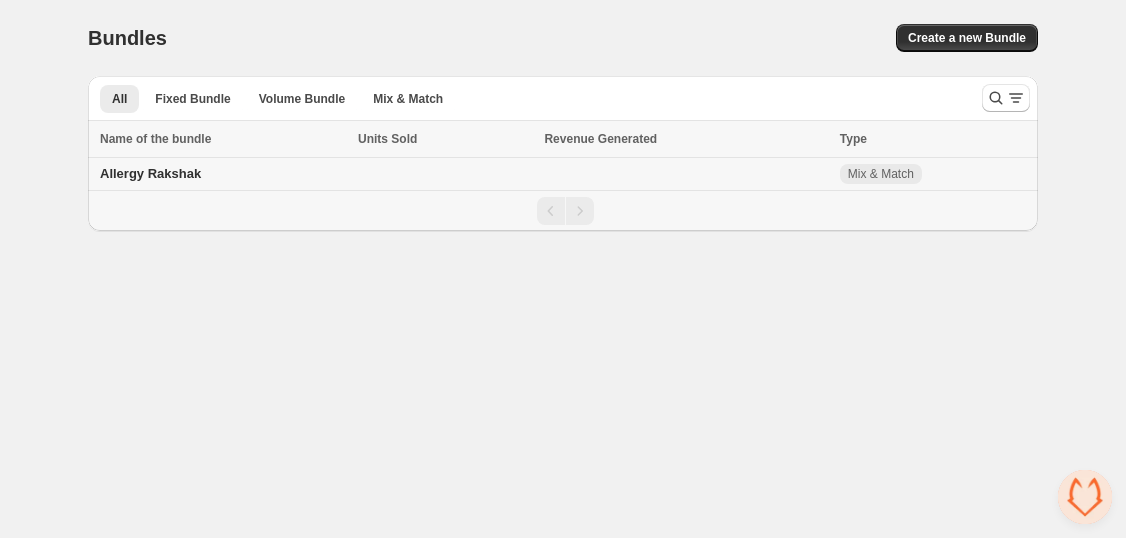click on "Allergy Rakshak" at bounding box center [150, 173] 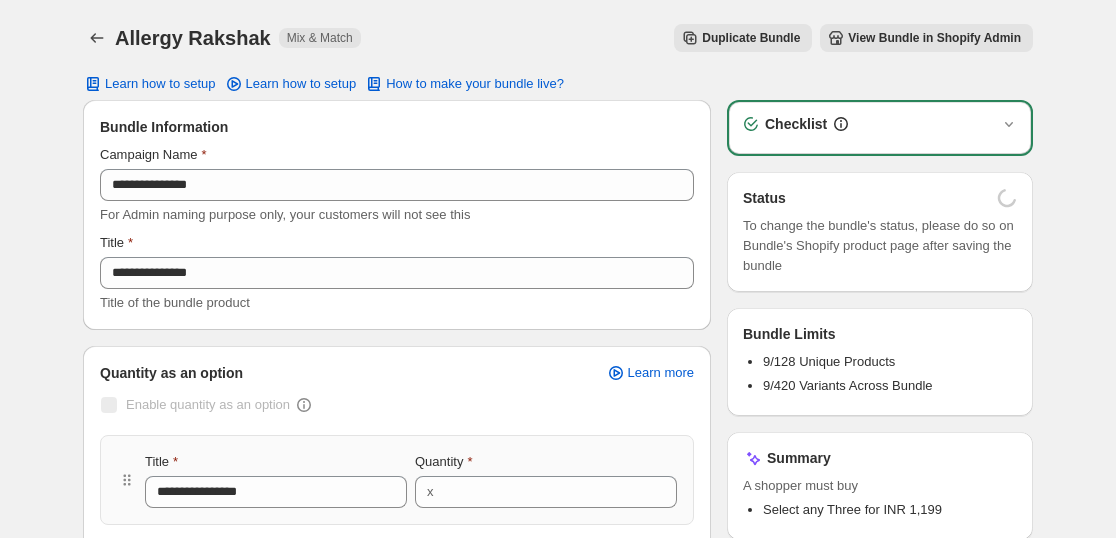 scroll, scrollTop: 0, scrollLeft: 0, axis: both 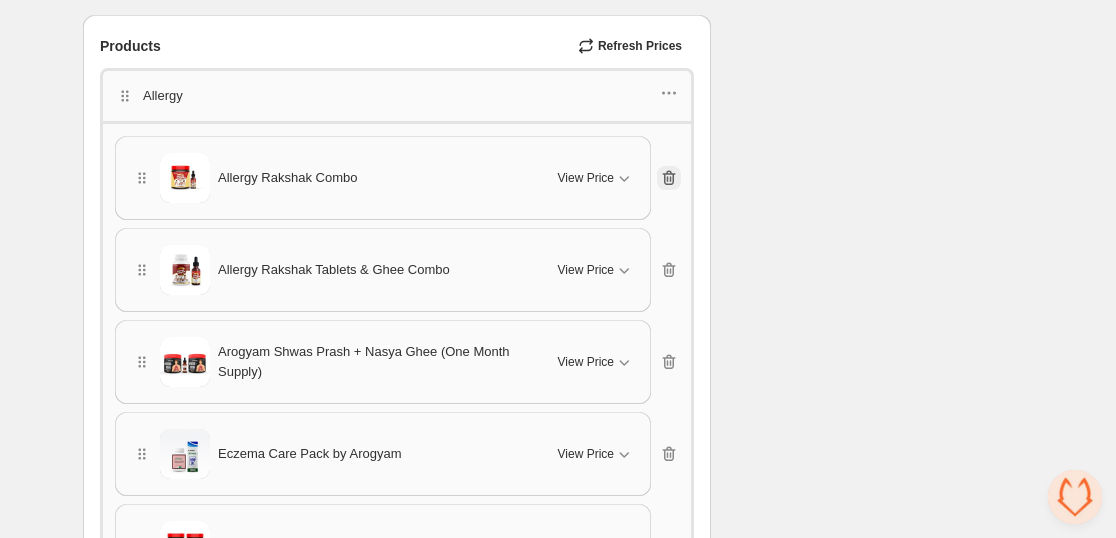 click 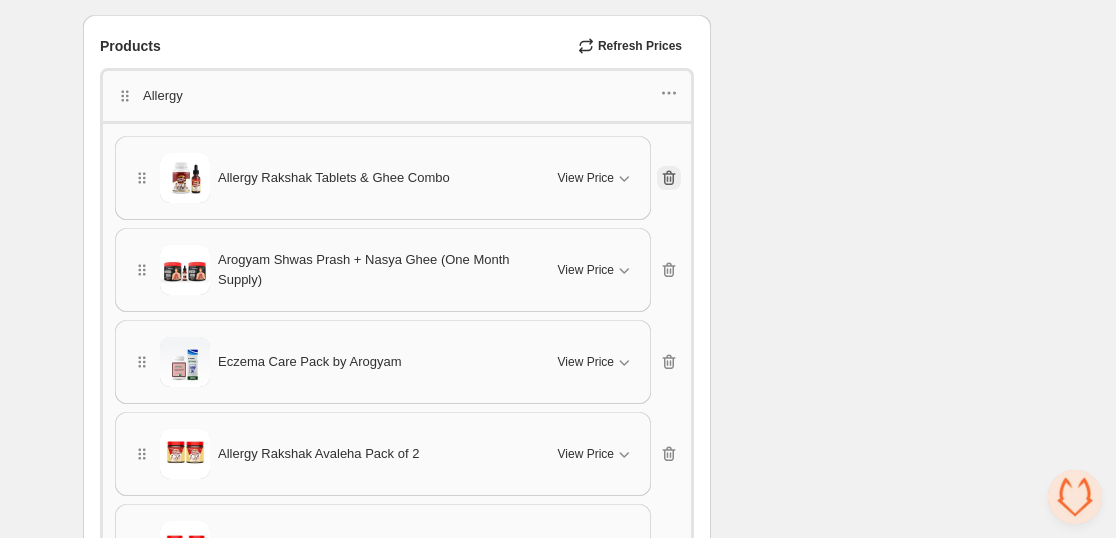 click 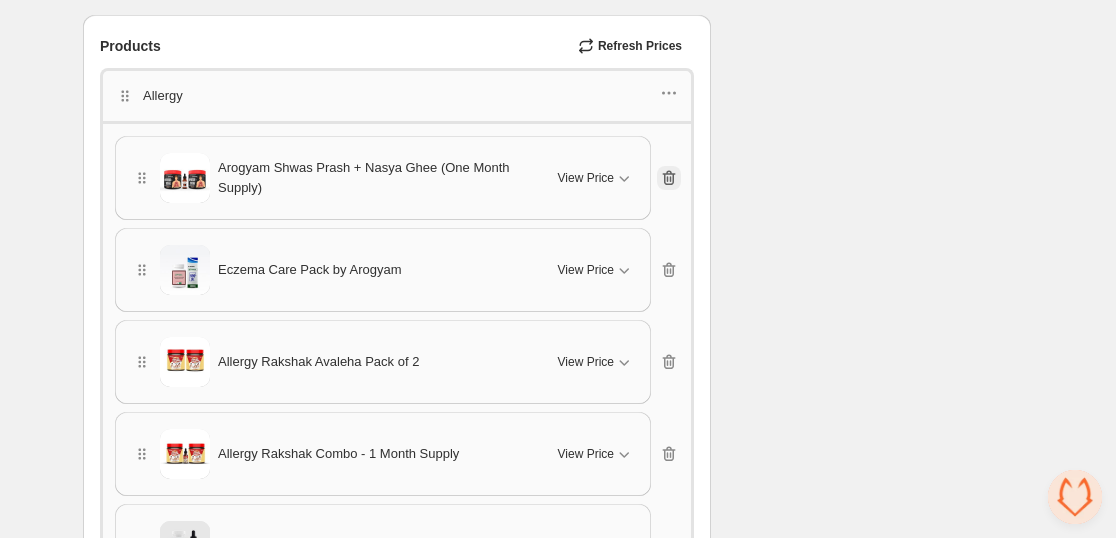click 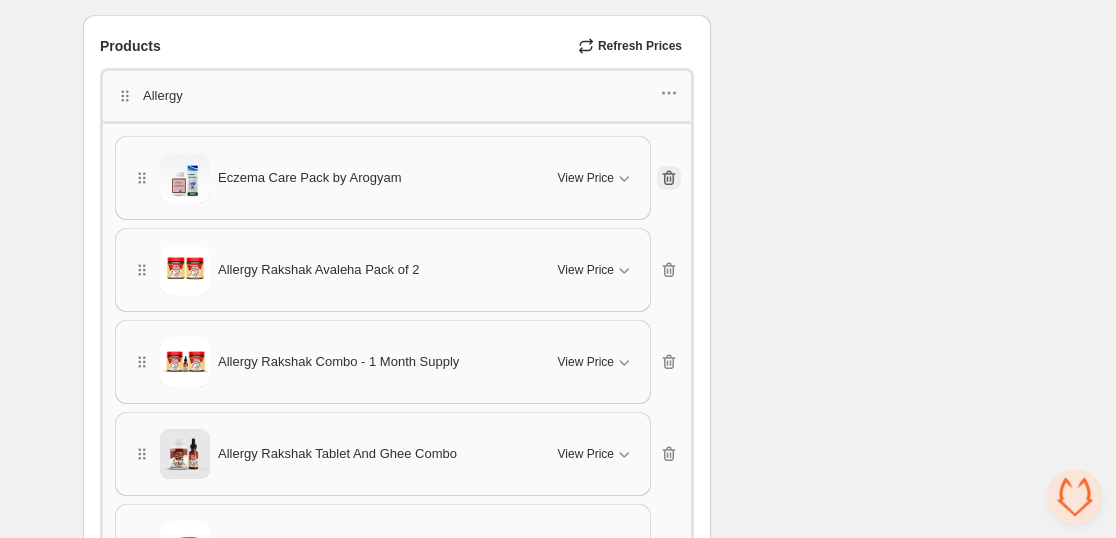 click 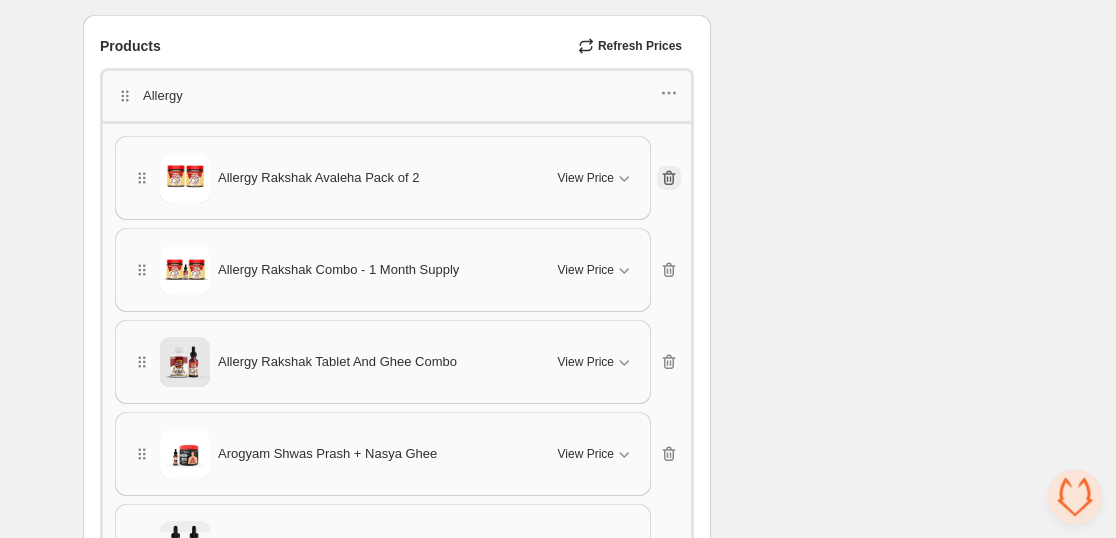 click 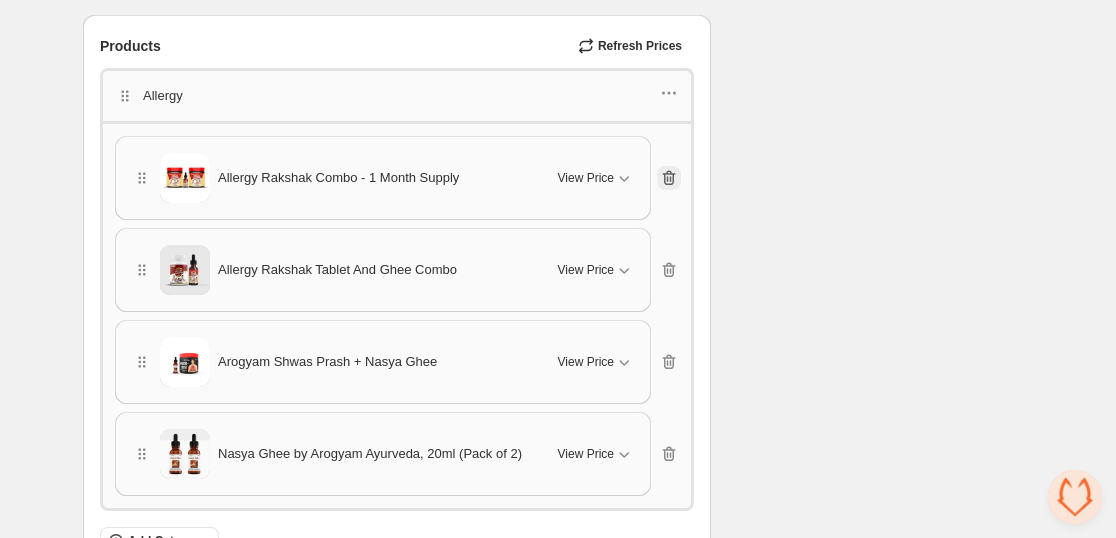 click 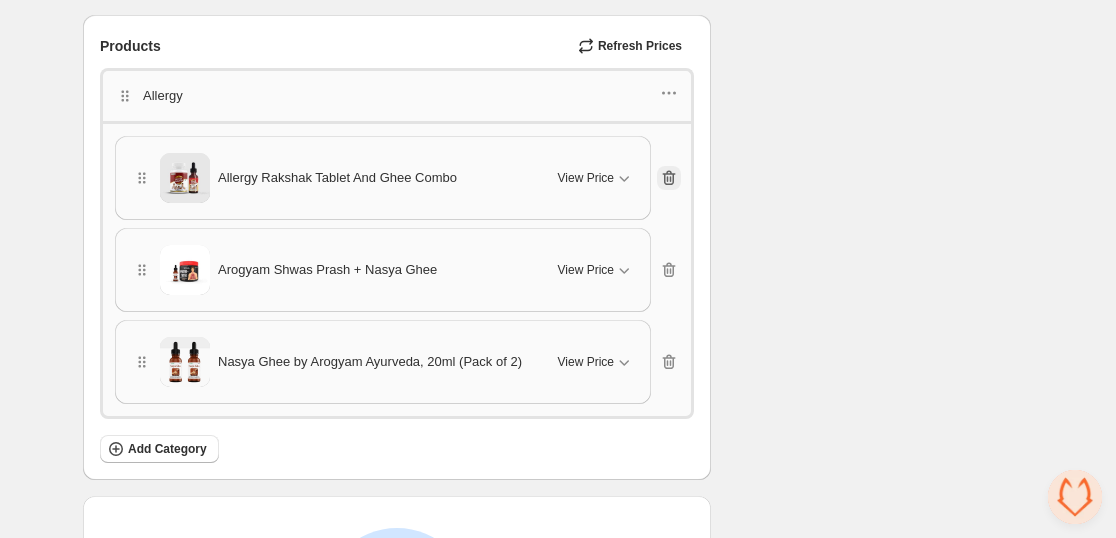 click 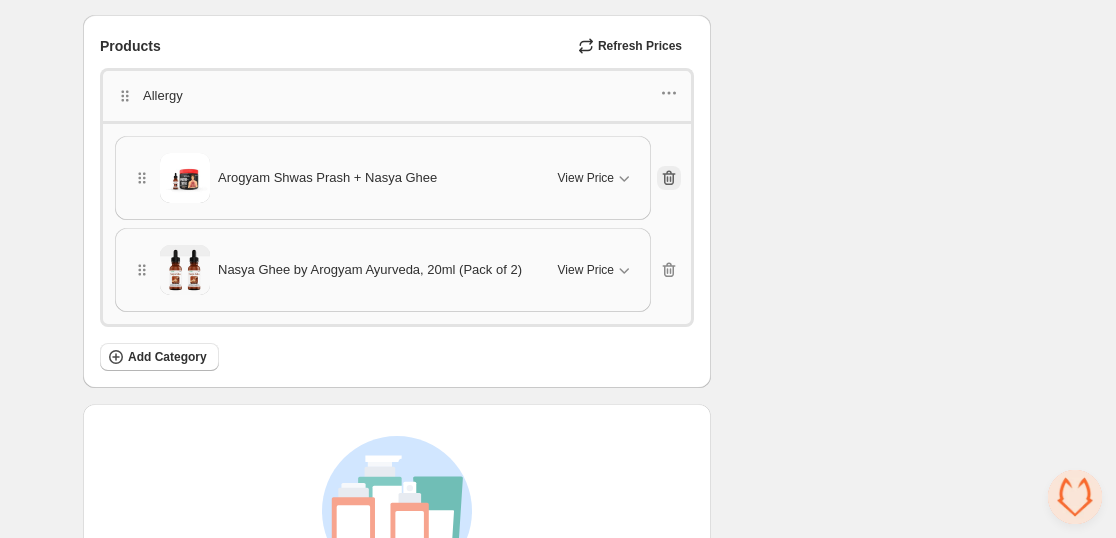 click 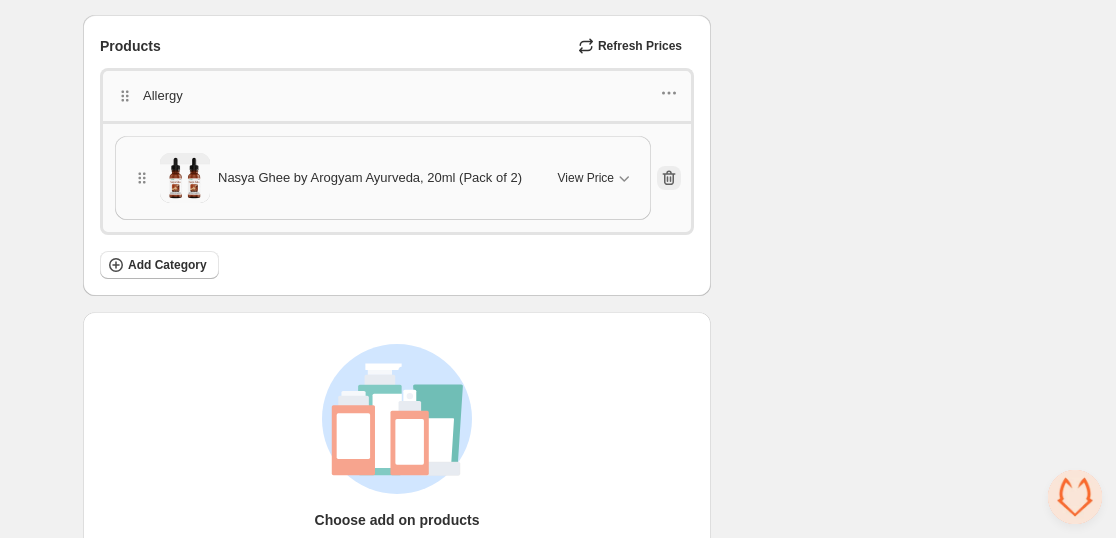 click 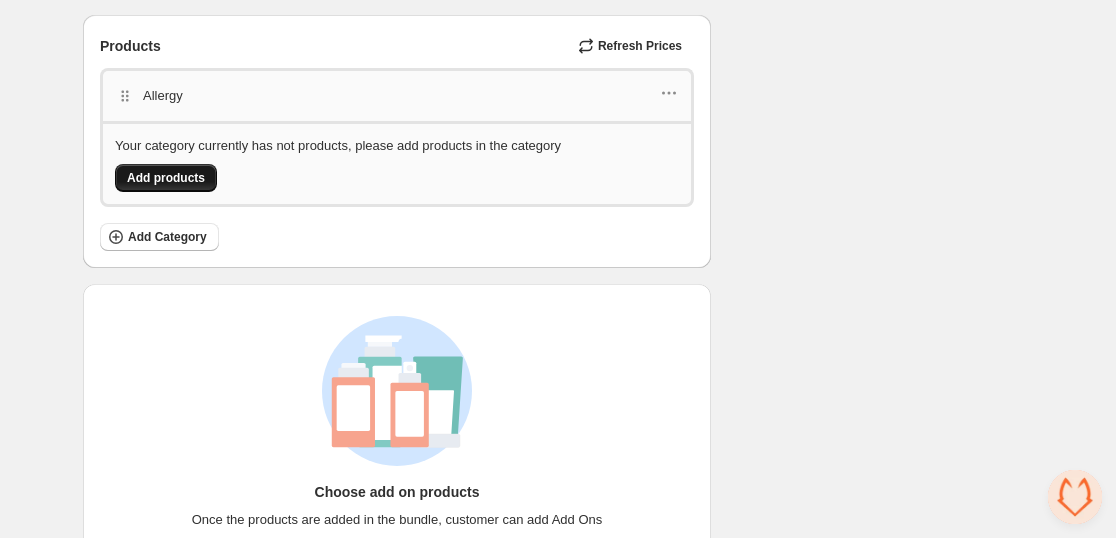 click on "Add products" at bounding box center (166, 178) 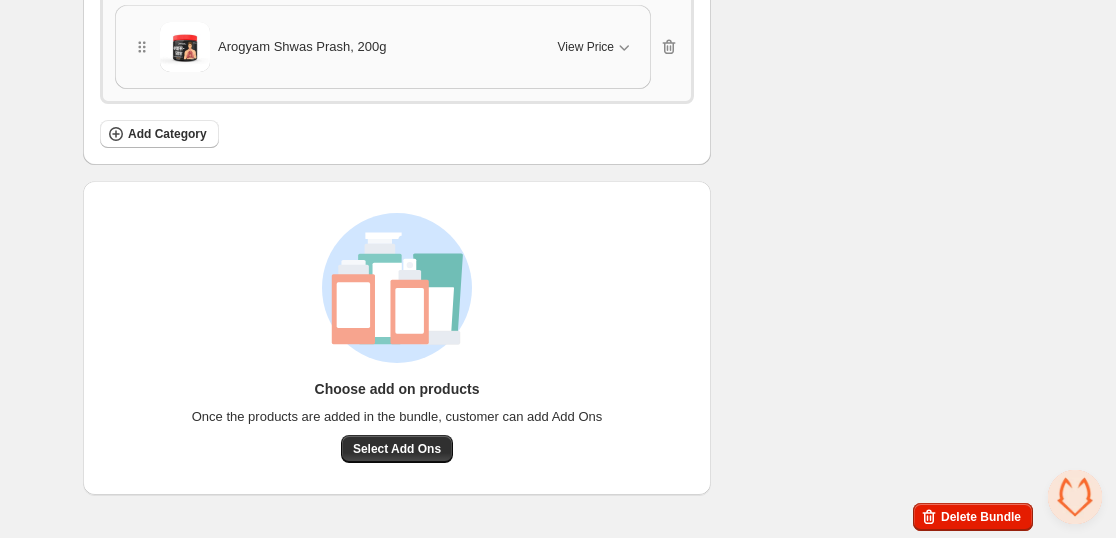 scroll, scrollTop: 731, scrollLeft: 0, axis: vertical 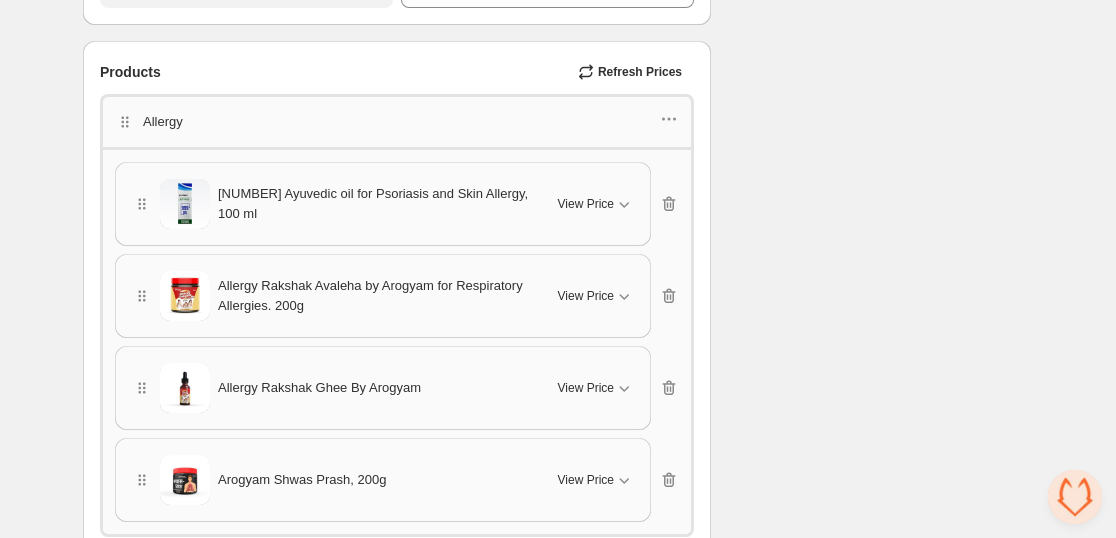 click on "999 Ayuvedic oil for Psoriasis and Skin Allergy, 100 ml View Price Cancel Apply Select All 999 Ayuvedic oil for Psoriasis and Skin Allergy, 100 ml - Default Title Allergy Rakshak Avaleha by Arogyam for Respiratory Allergies. 200g View Price Cancel Apply Select All Allergy Rakshak Avaleha by Arogyam for Respiratory Allergies. 200g - Default Title Allergy Rakshak Ghee By Arogyam View Price Cancel Apply Select All Allergy Rakshak Ghee By Arogyam - Default Title Arogyam Shwas Prash, 200g View Price Cancel Apply Select All Arogyam Shwas Prash, 200g - Default Title" at bounding box center [397, 342] 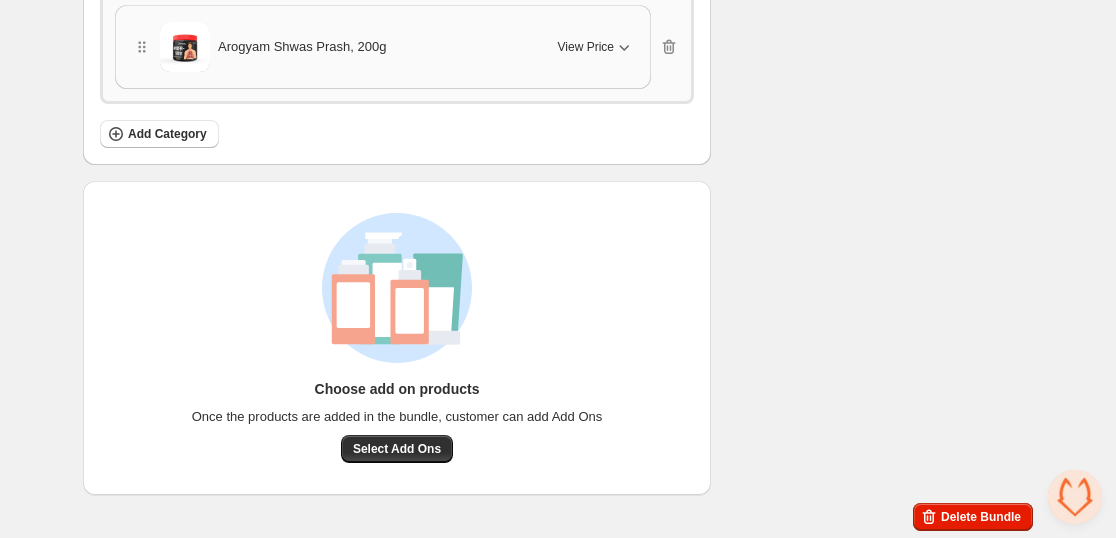 click 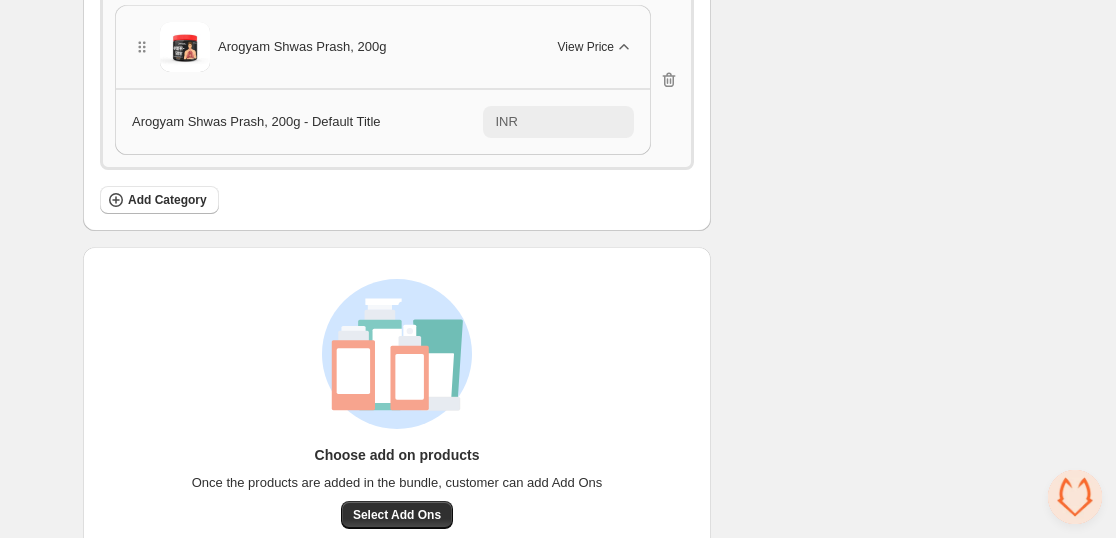 click 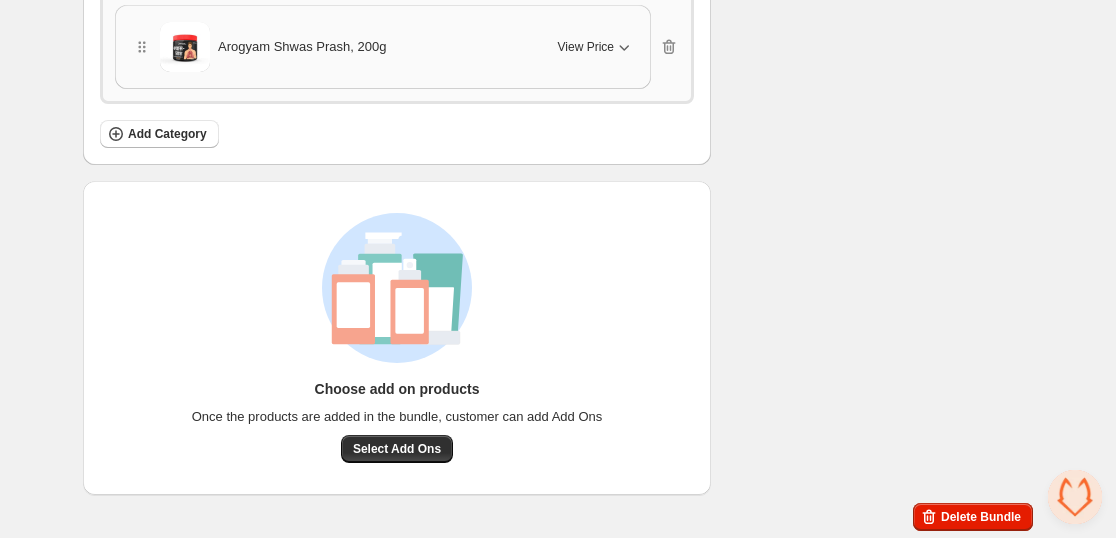 scroll, scrollTop: 297, scrollLeft: 0, axis: vertical 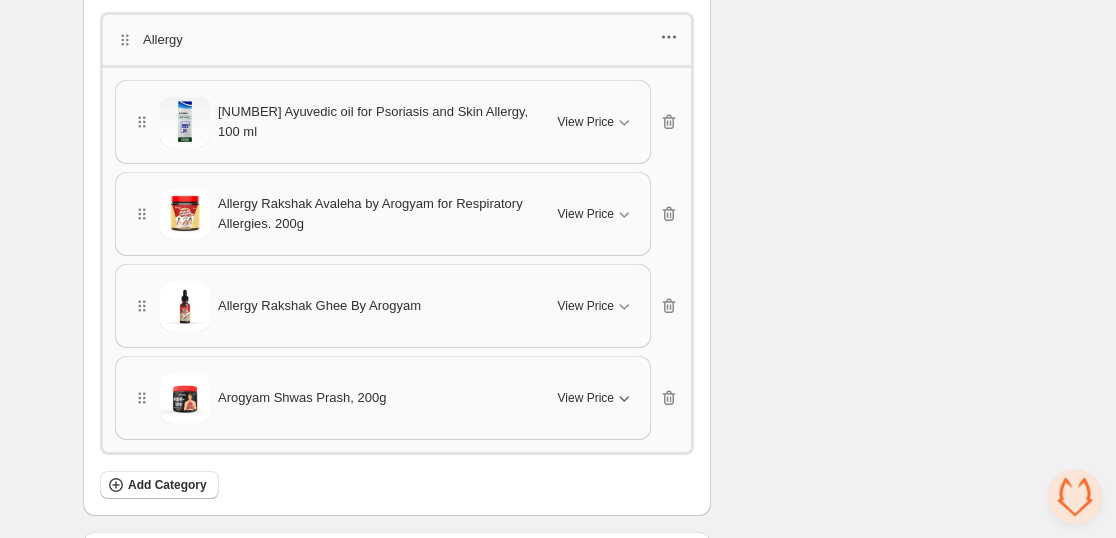 click 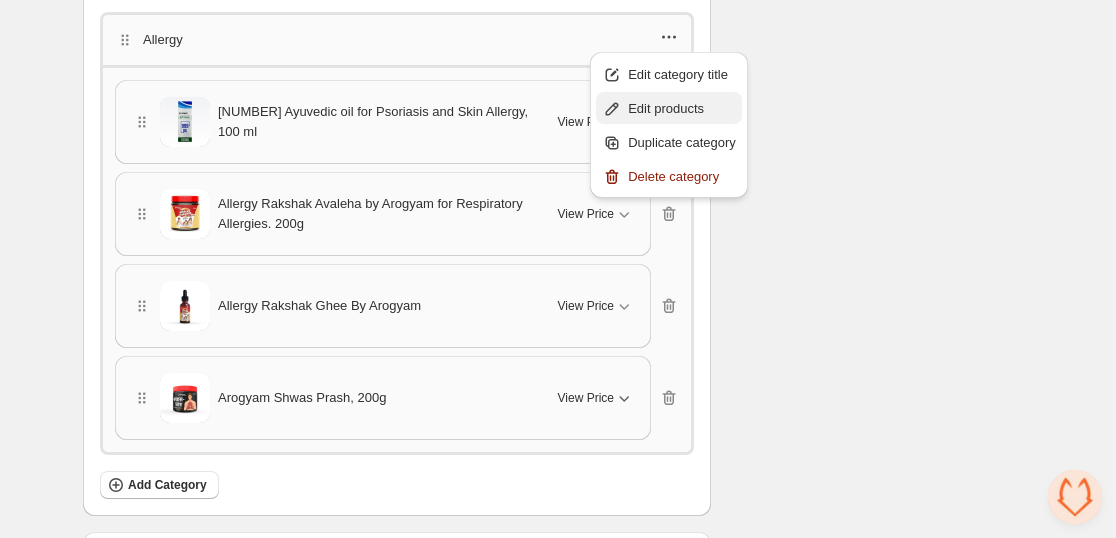 click on "Edit products" at bounding box center (682, 109) 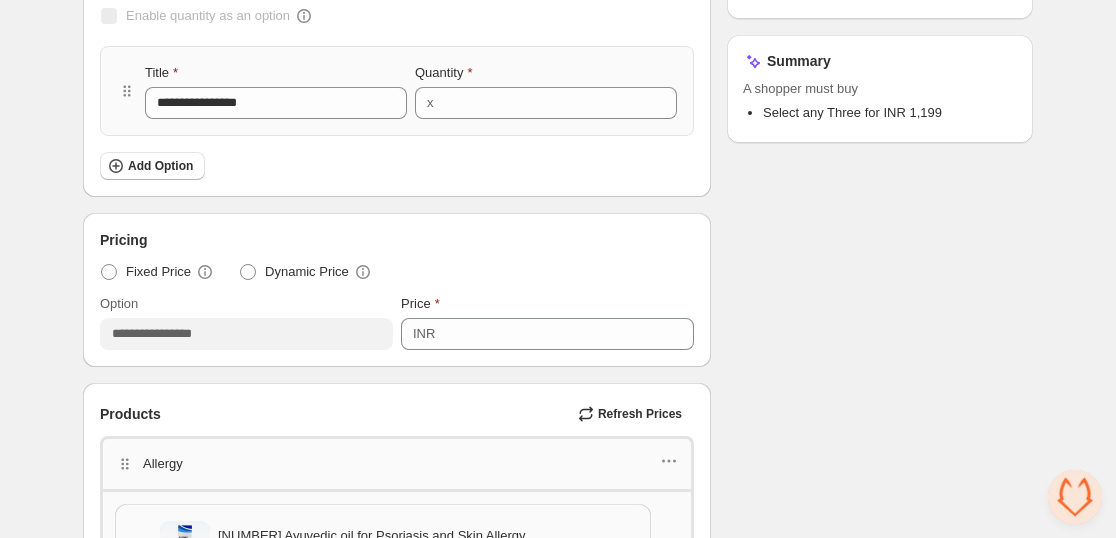 scroll, scrollTop: 0, scrollLeft: 0, axis: both 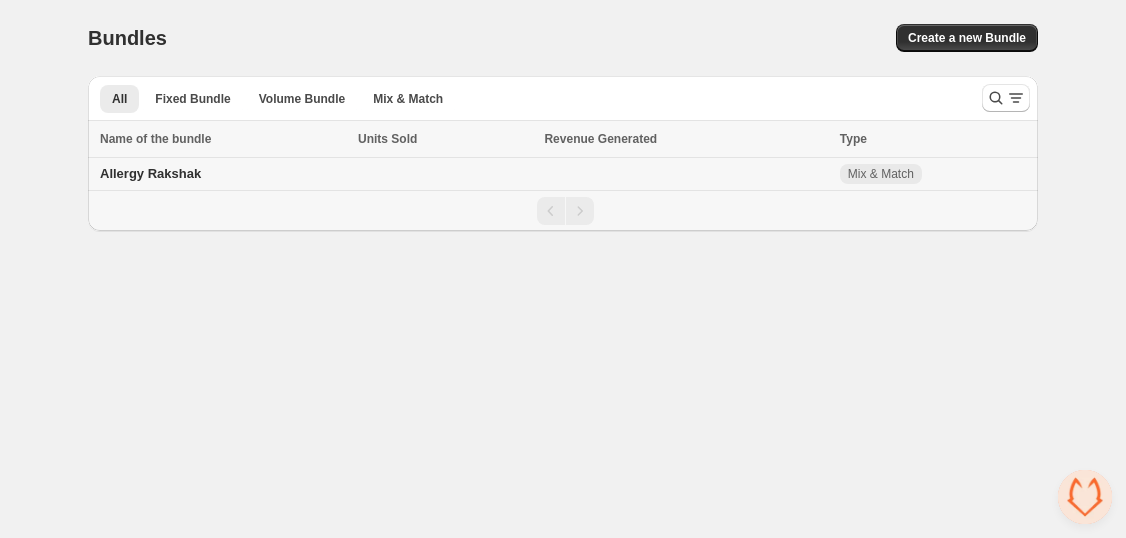 click on "Allergy Rakshak" at bounding box center [150, 173] 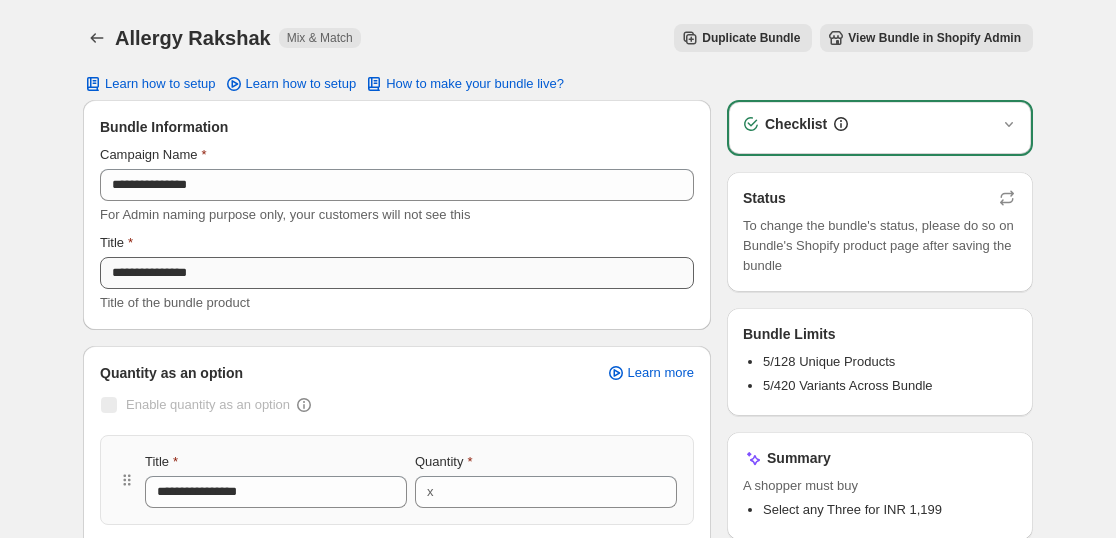 scroll, scrollTop: 0, scrollLeft: 0, axis: both 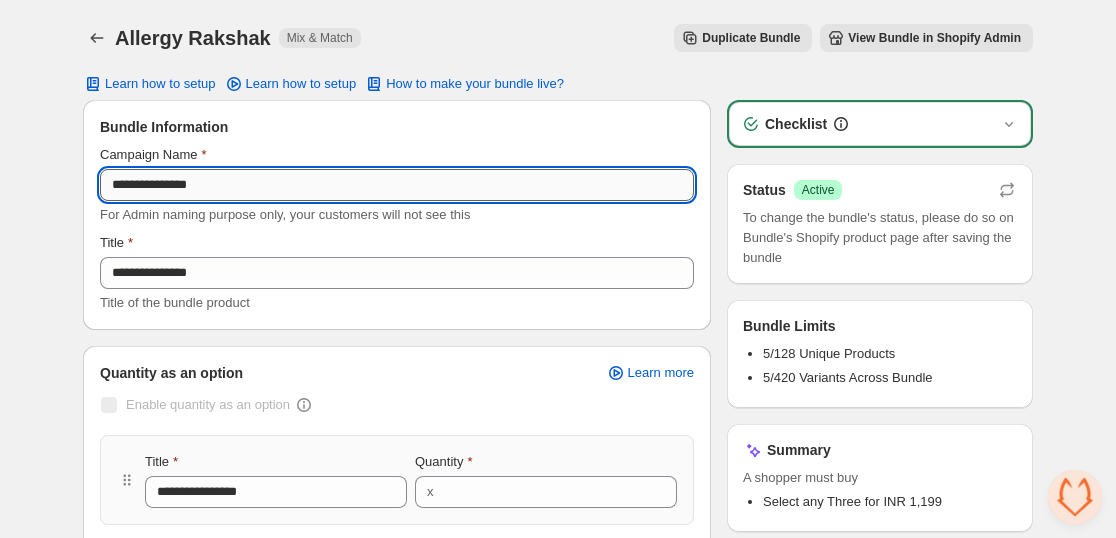 click on "**********" at bounding box center [397, 185] 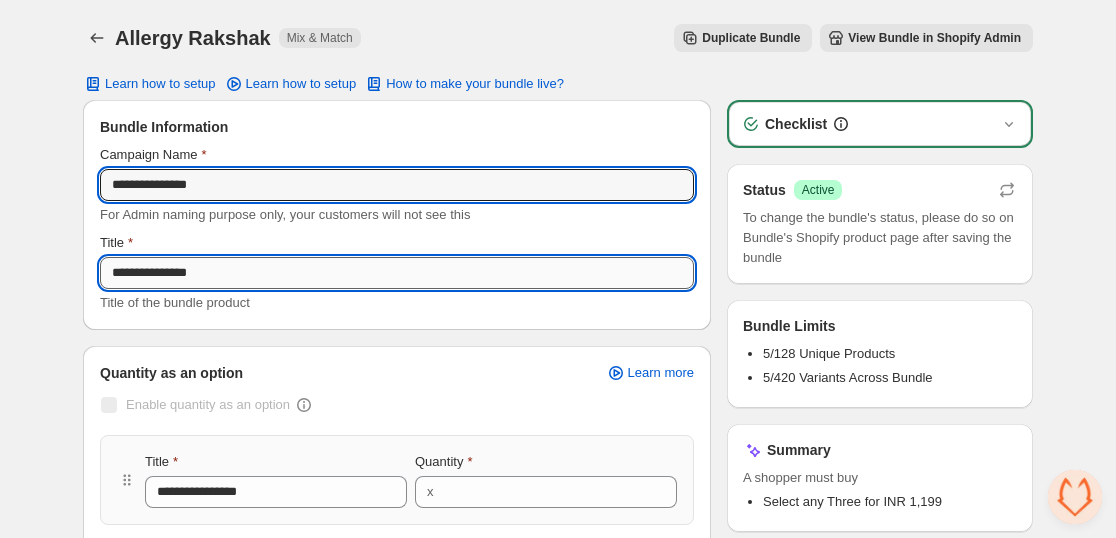 click on "**********" at bounding box center [397, 273] 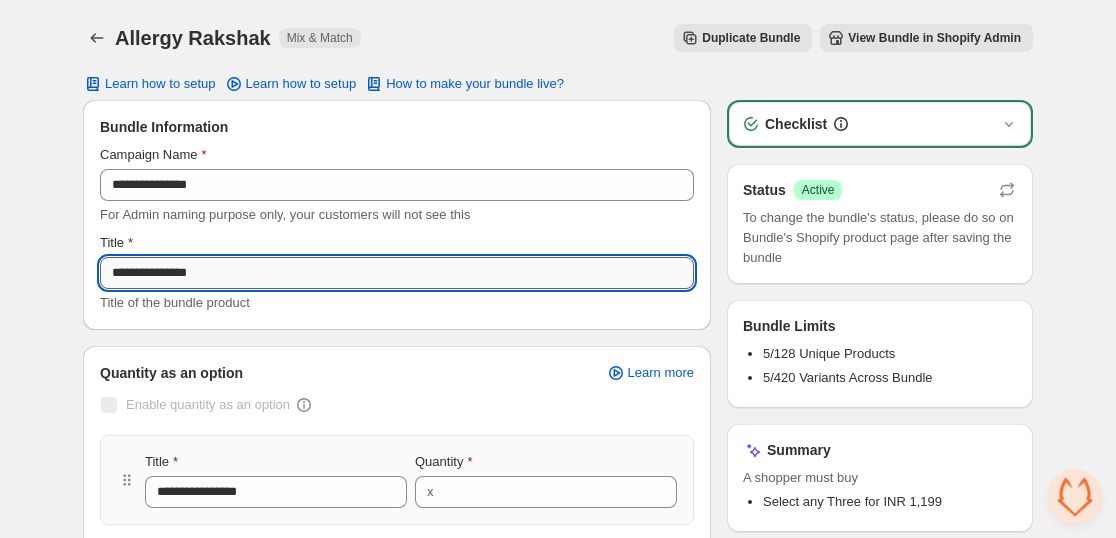 click on "**********" at bounding box center [397, 273] 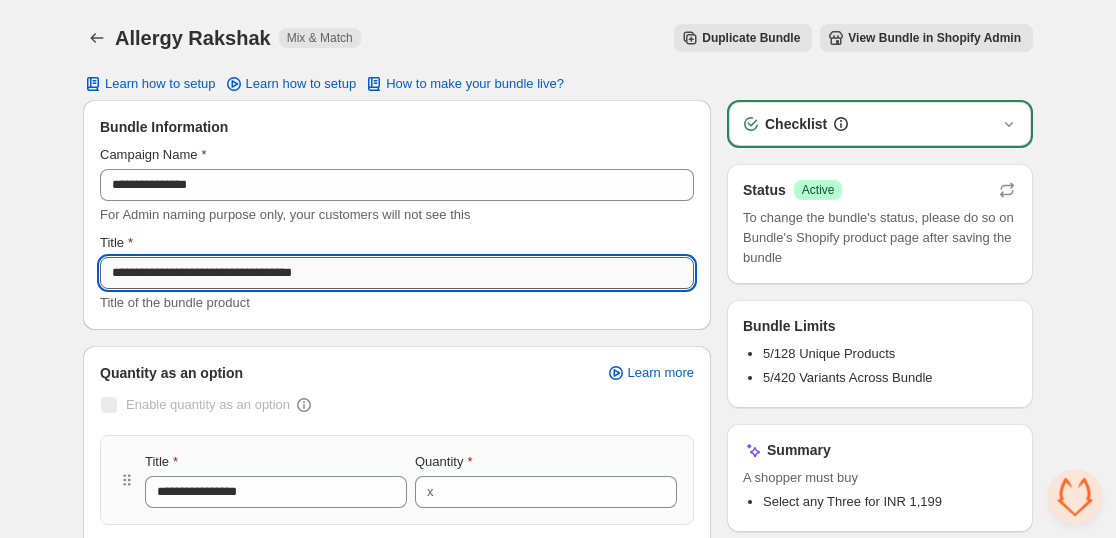drag, startPoint x: 192, startPoint y: 277, endPoint x: 176, endPoint y: 277, distance: 16 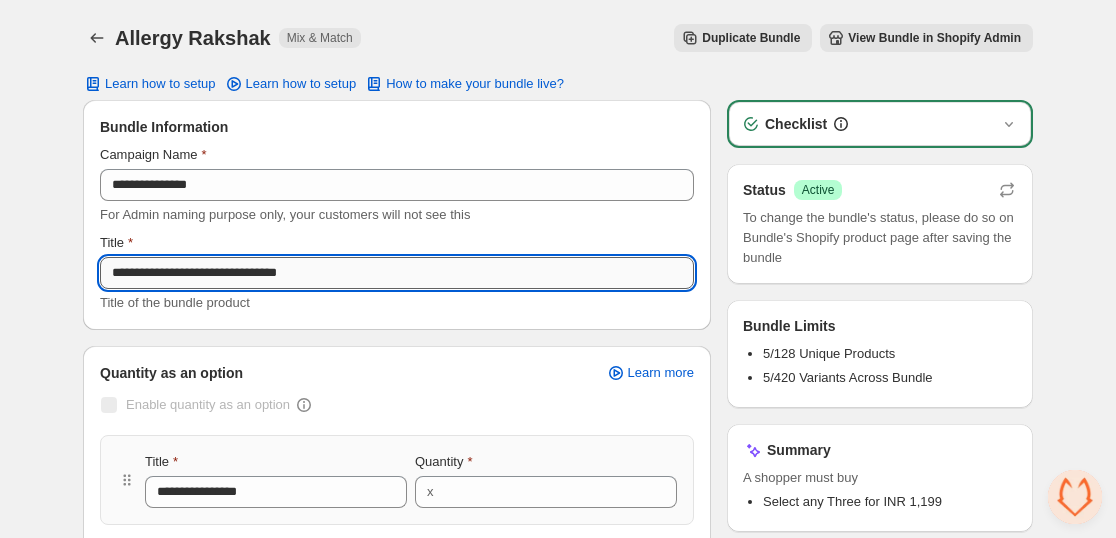 click on "**********" at bounding box center (397, 273) 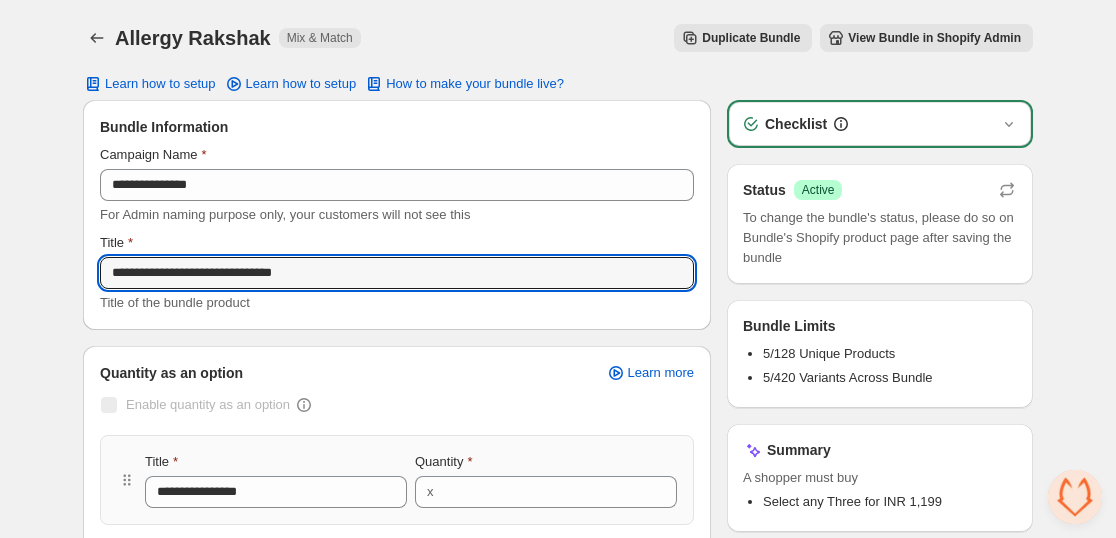type on "**********" 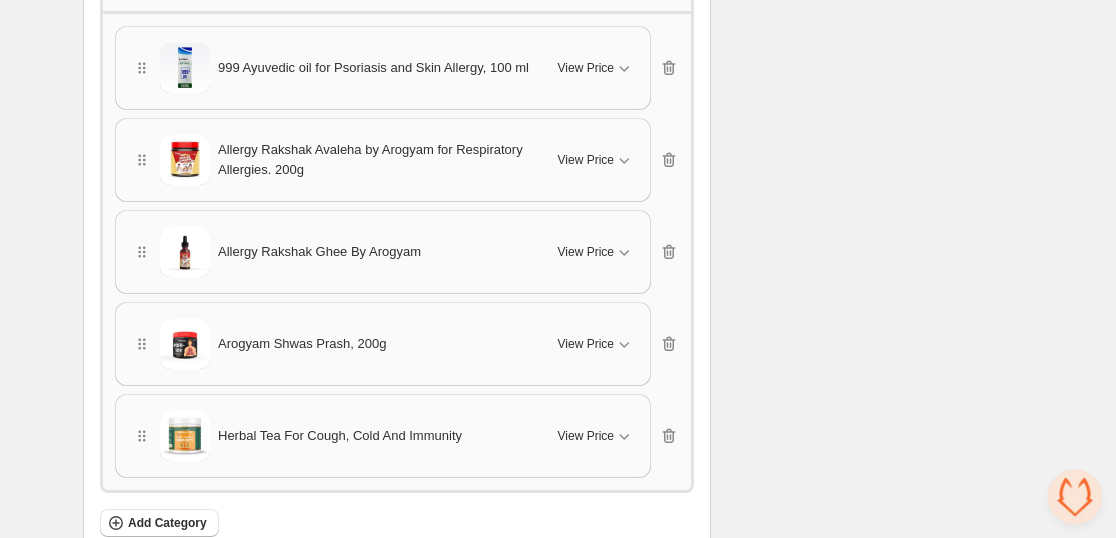 scroll, scrollTop: 433, scrollLeft: 0, axis: vertical 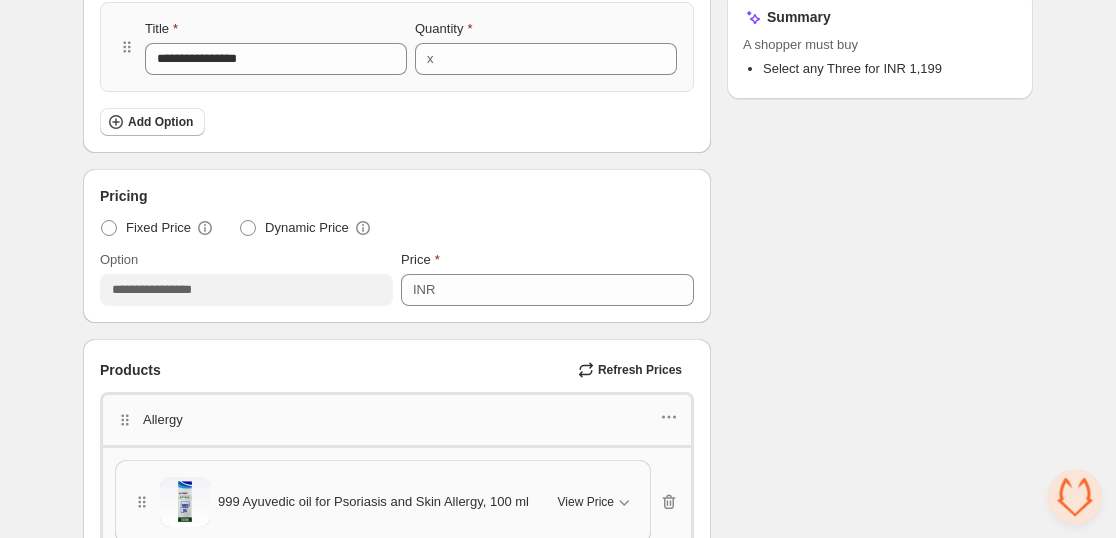 click on "Allergy" at bounding box center [397, 420] 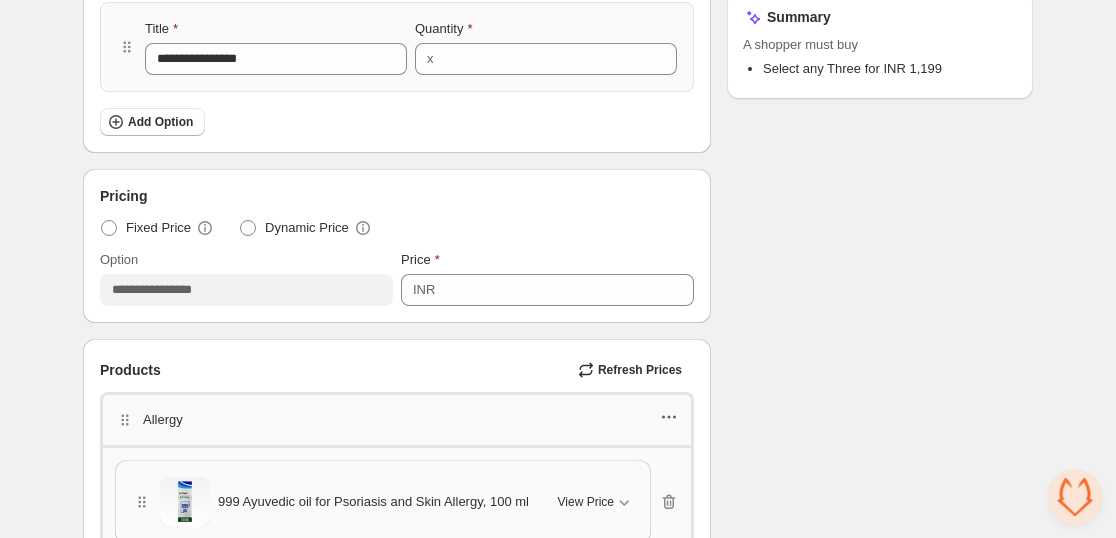 click 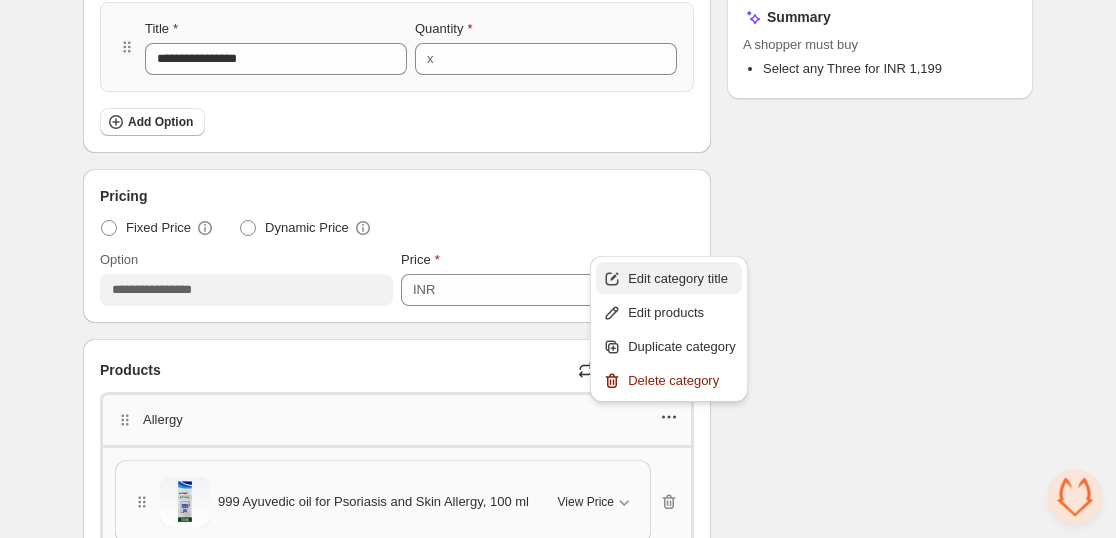 click on "Edit category title" at bounding box center (682, 279) 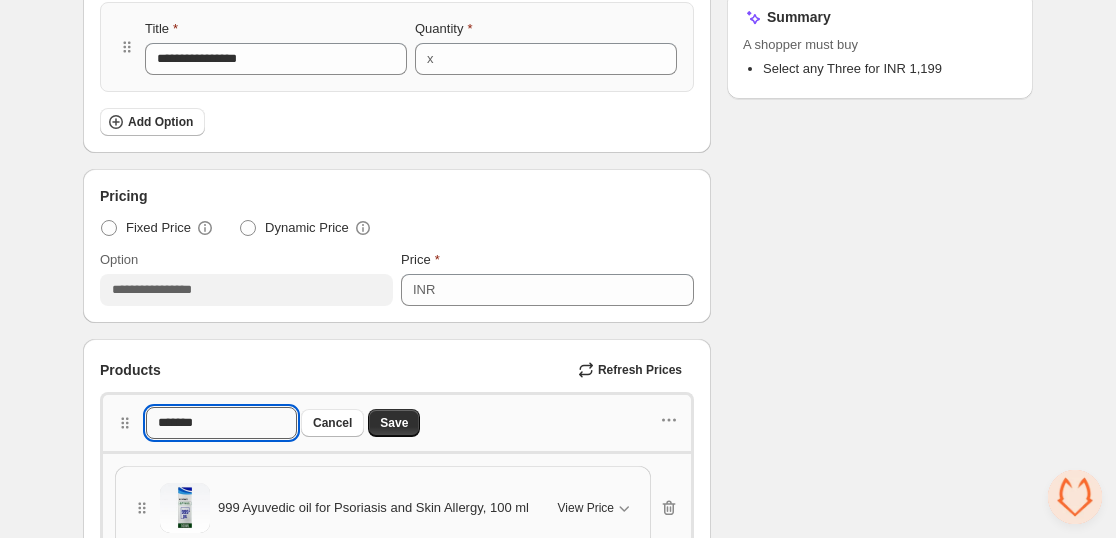 click on "*******" at bounding box center [221, 423] 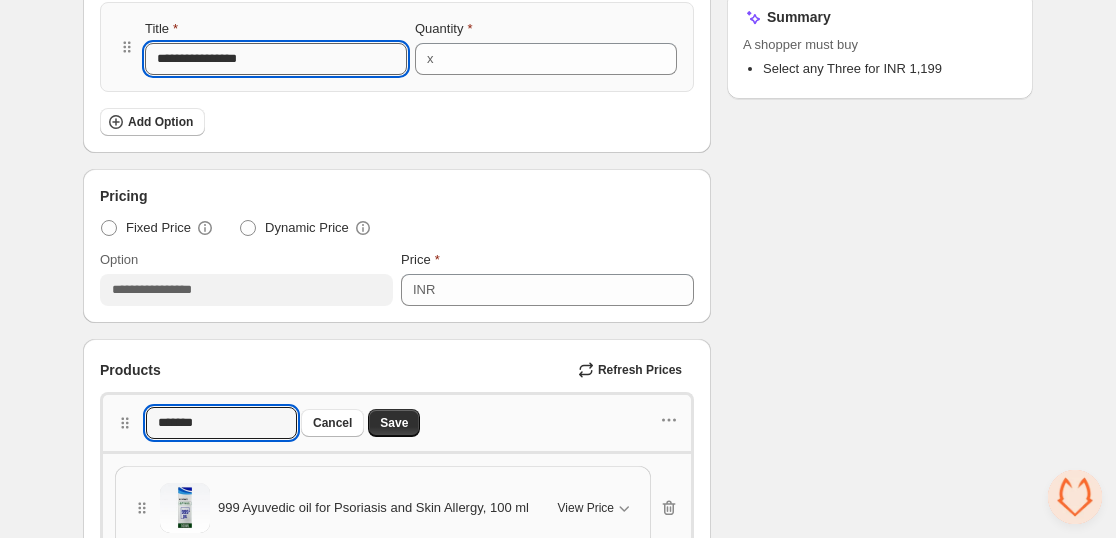 drag, startPoint x: 239, startPoint y: 413, endPoint x: 198, endPoint y: 55, distance: 360.34012 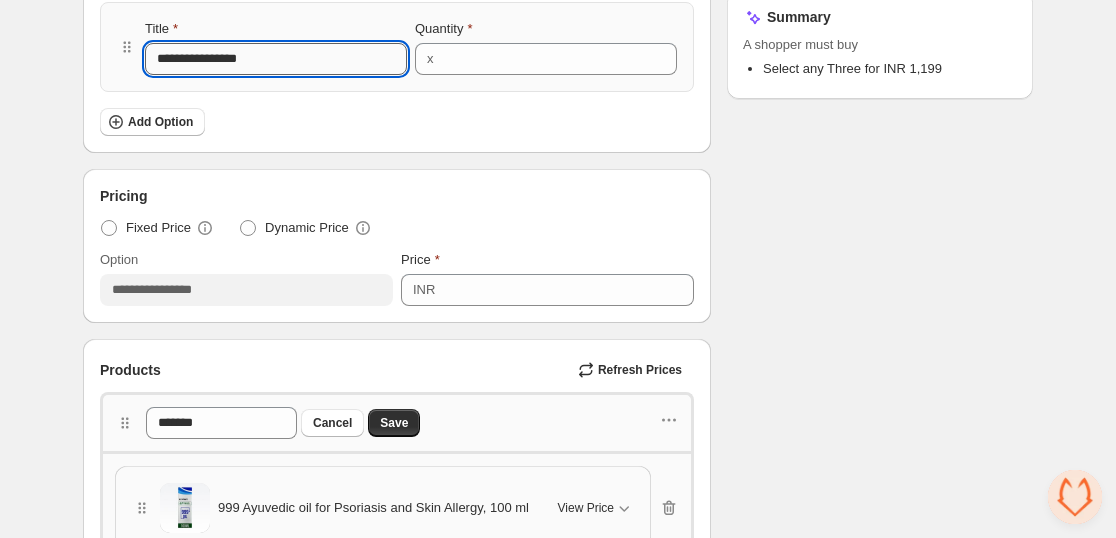 click on "**********" at bounding box center (276, 59) 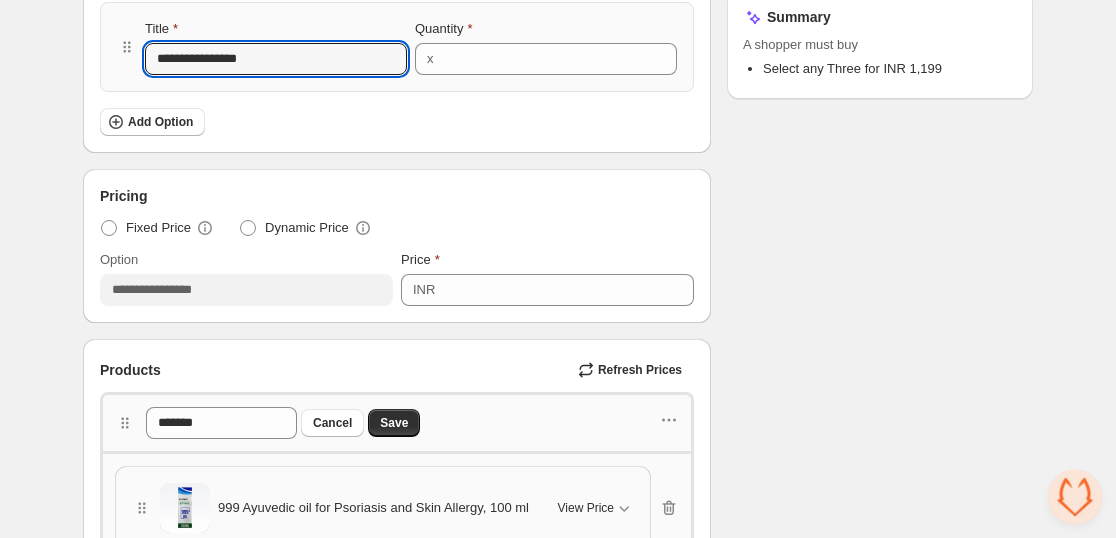 scroll, scrollTop: 0, scrollLeft: 0, axis: both 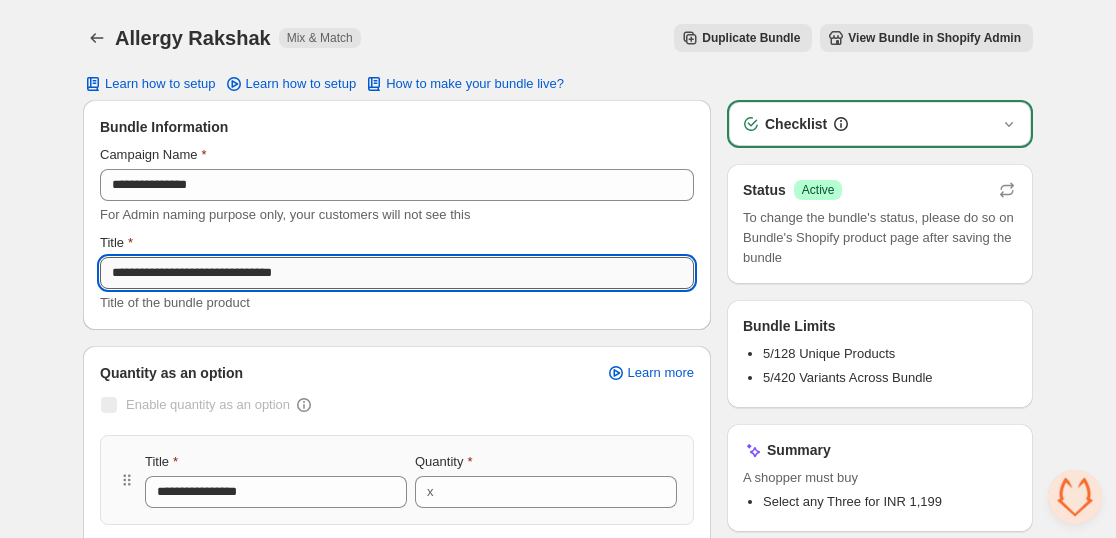 click on "**********" at bounding box center (397, 273) 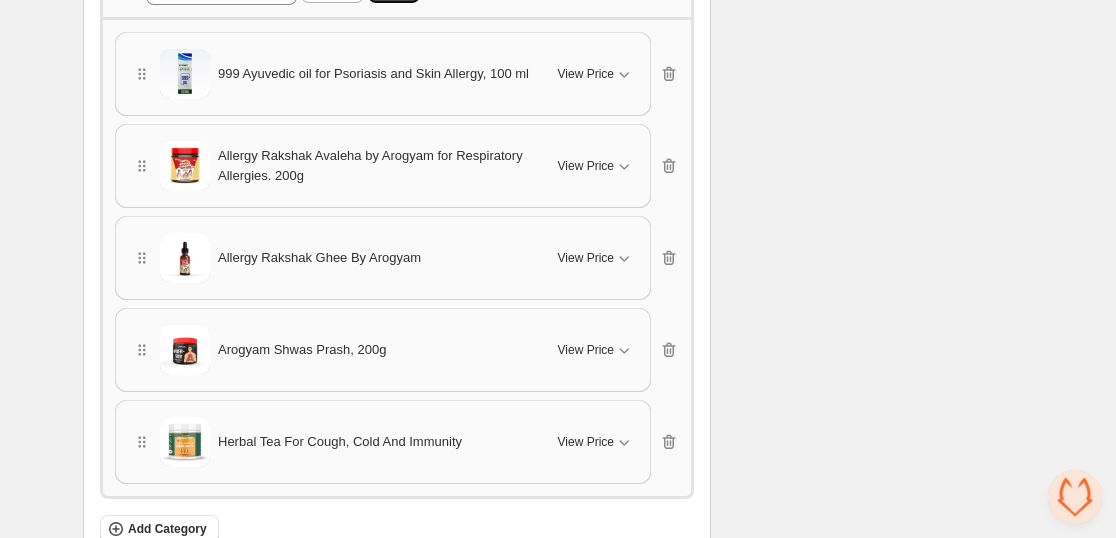 scroll, scrollTop: 433, scrollLeft: 0, axis: vertical 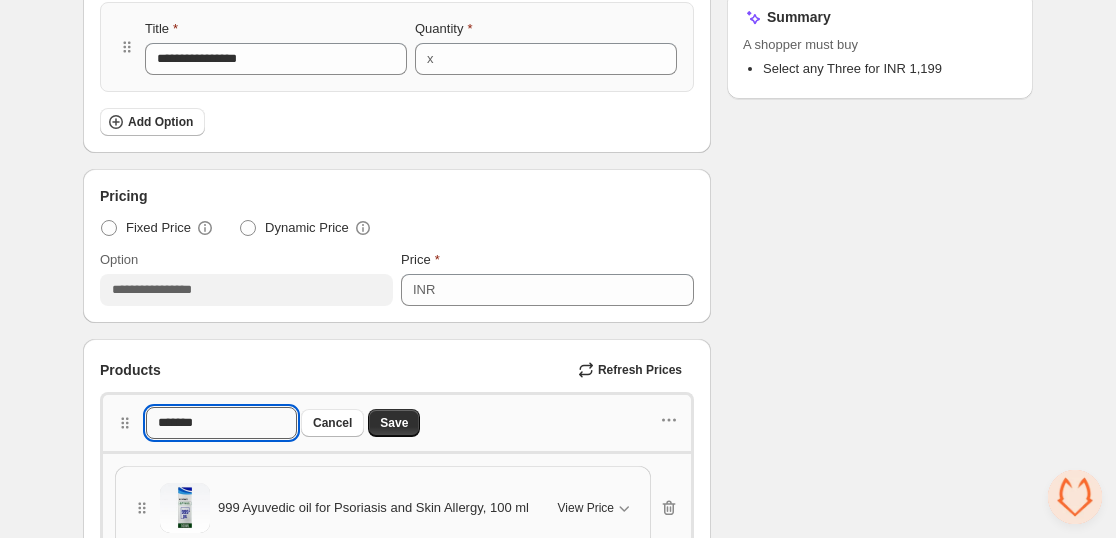 click on "*******" at bounding box center (221, 423) 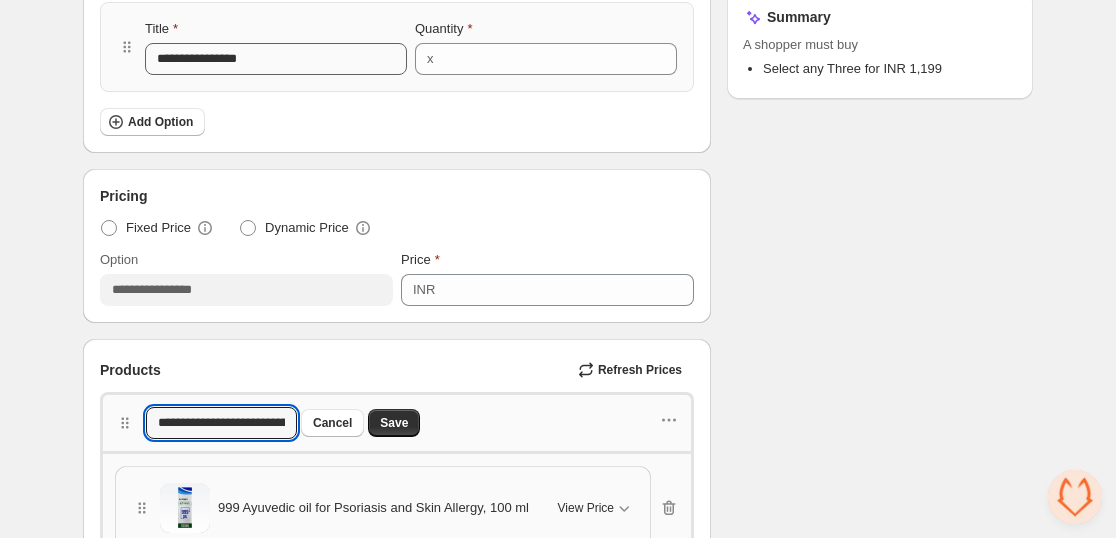 scroll, scrollTop: 0, scrollLeft: 60, axis: horizontal 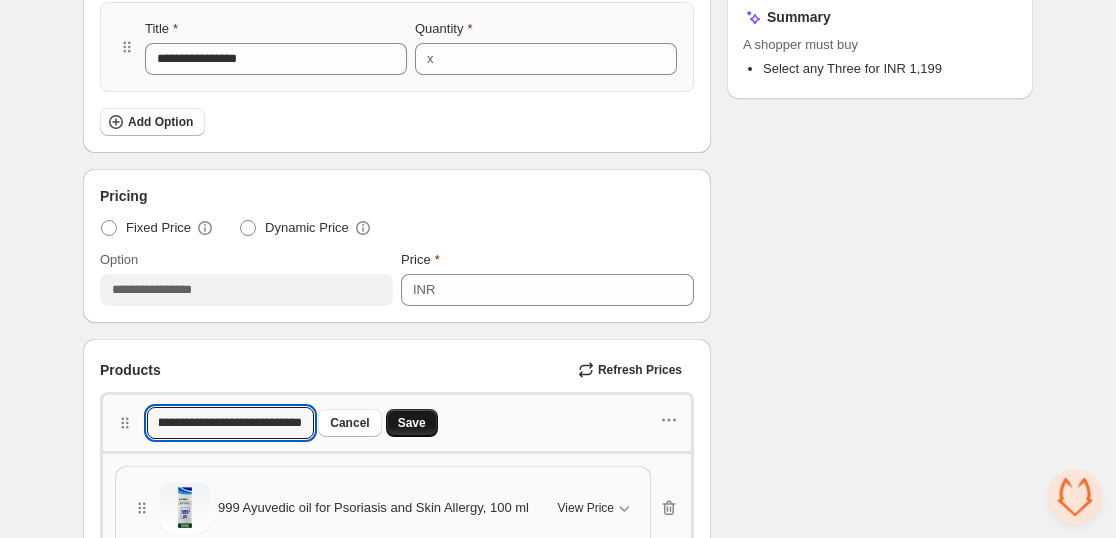 type on "**********" 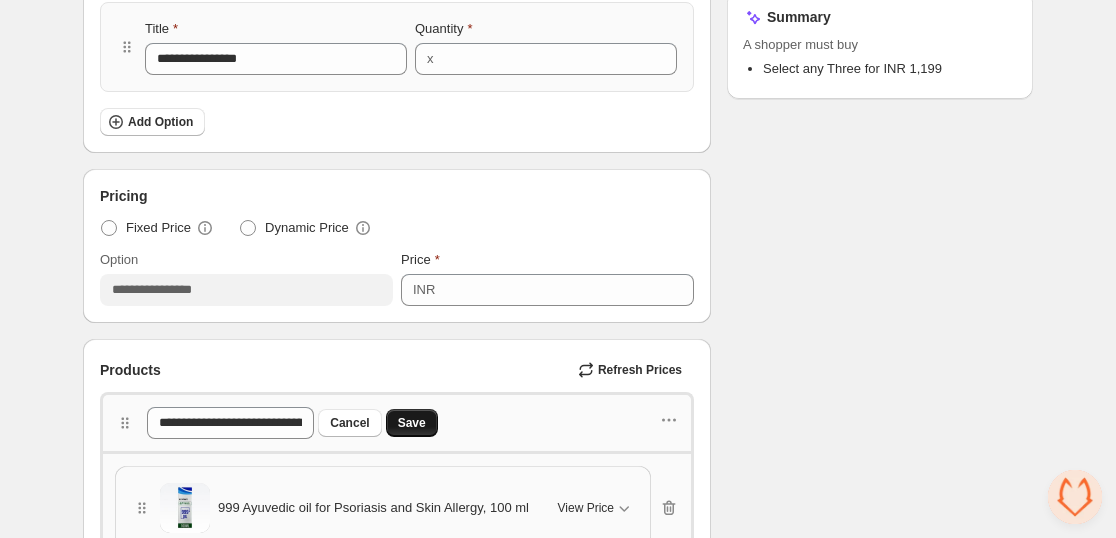 click on "Save" at bounding box center (412, 423) 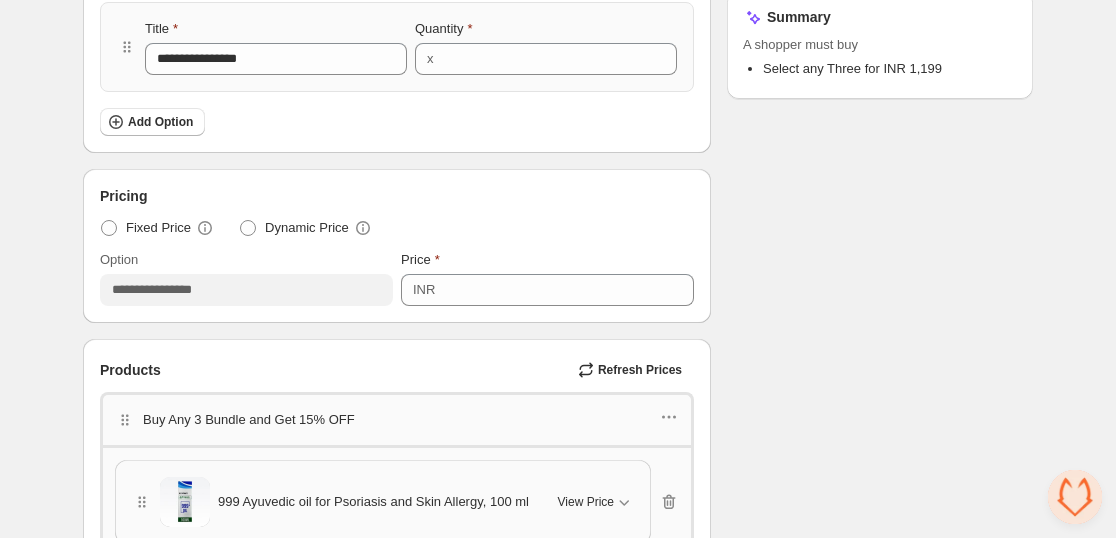 scroll, scrollTop: 0, scrollLeft: 0, axis: both 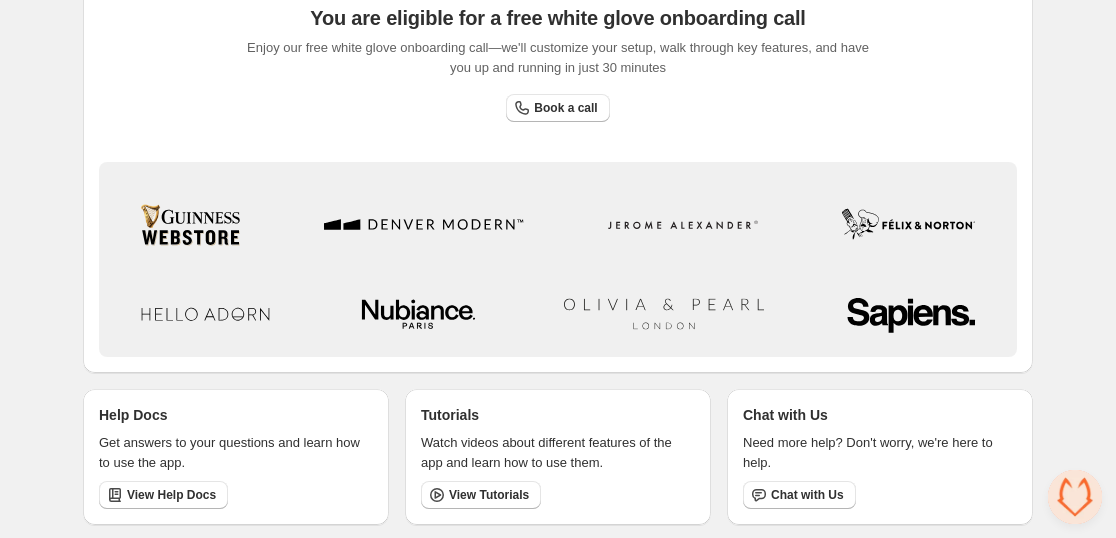 click at bounding box center [1075, 497] 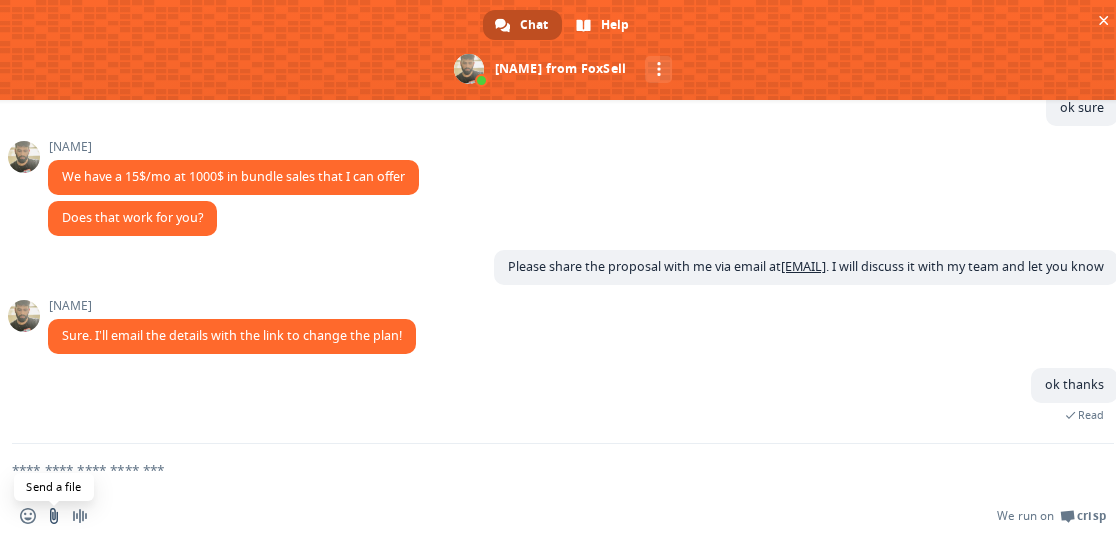click at bounding box center (54, 516) 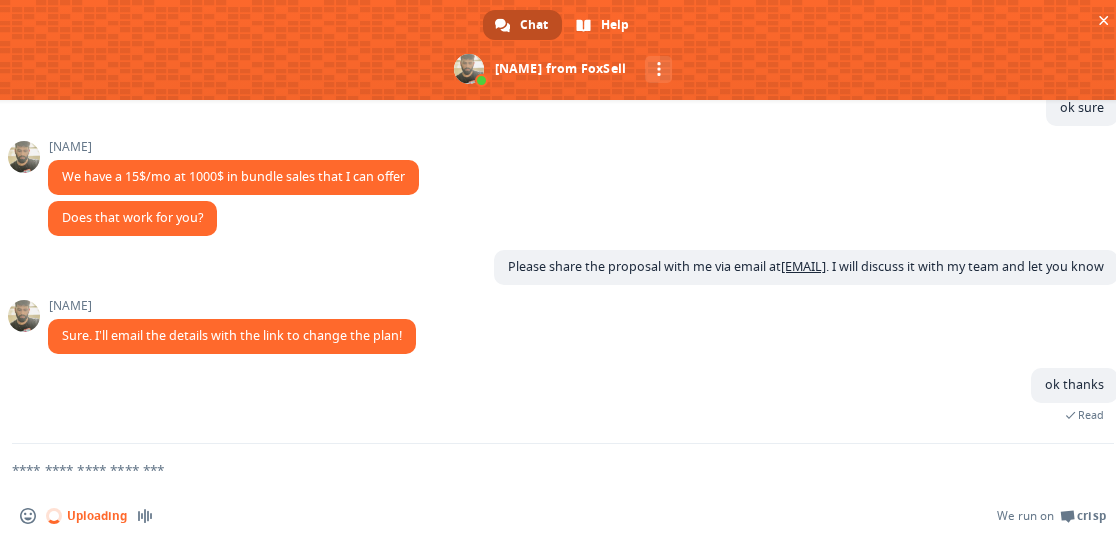 type 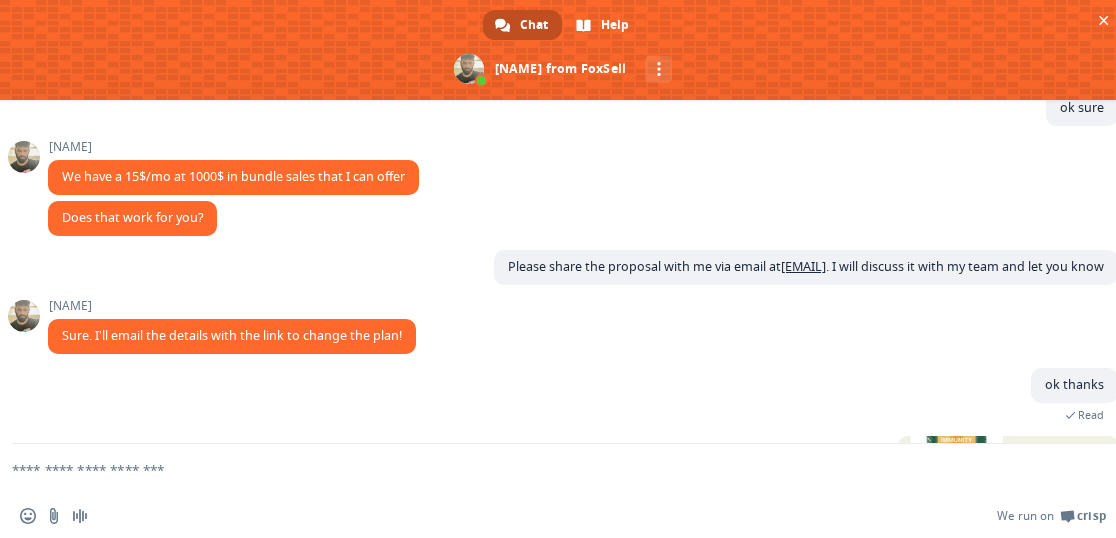 scroll, scrollTop: 1308, scrollLeft: 0, axis: vertical 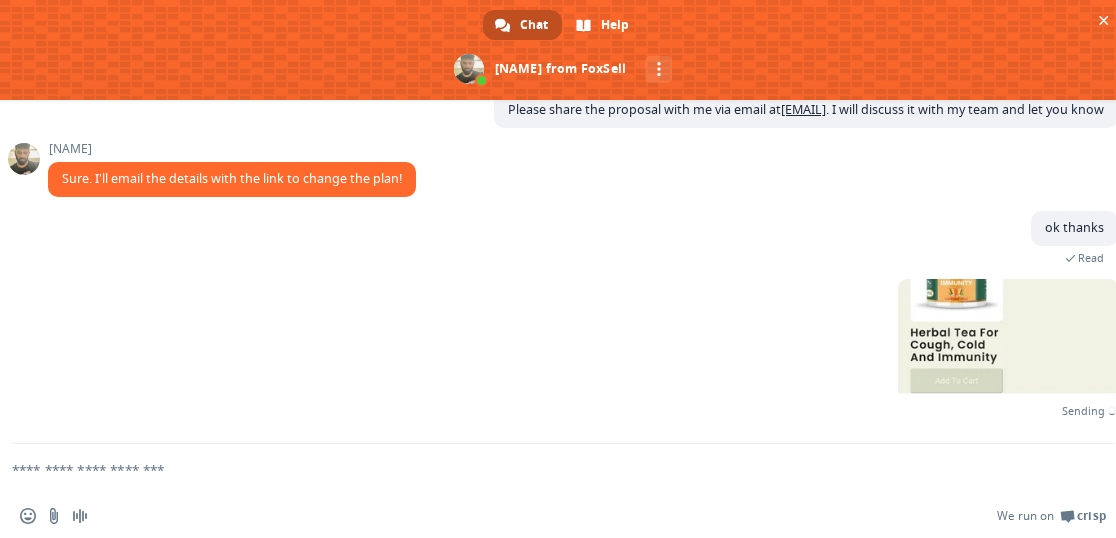 click at bounding box center [539, 469] 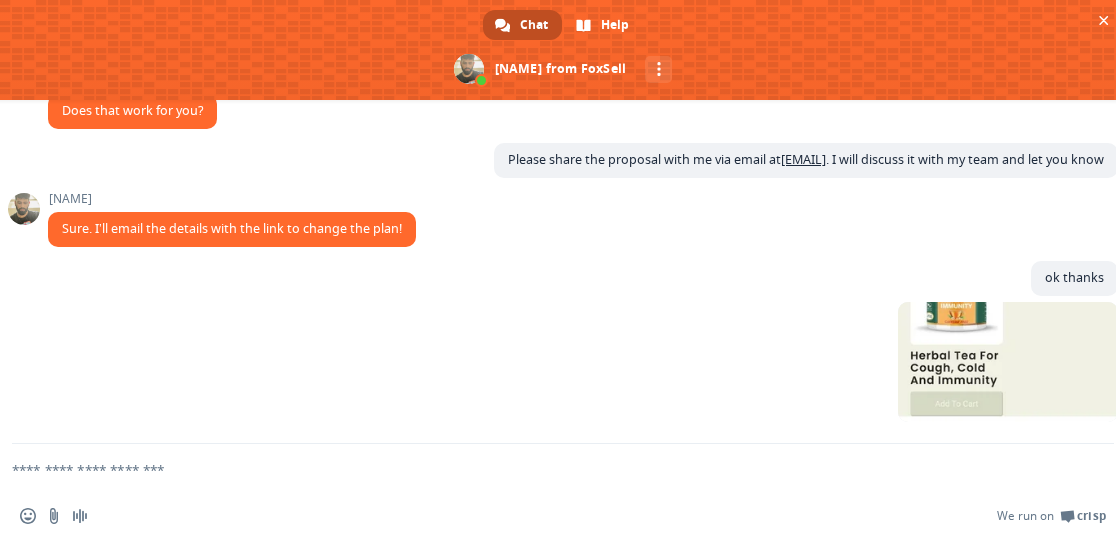 scroll, scrollTop: 1258, scrollLeft: 0, axis: vertical 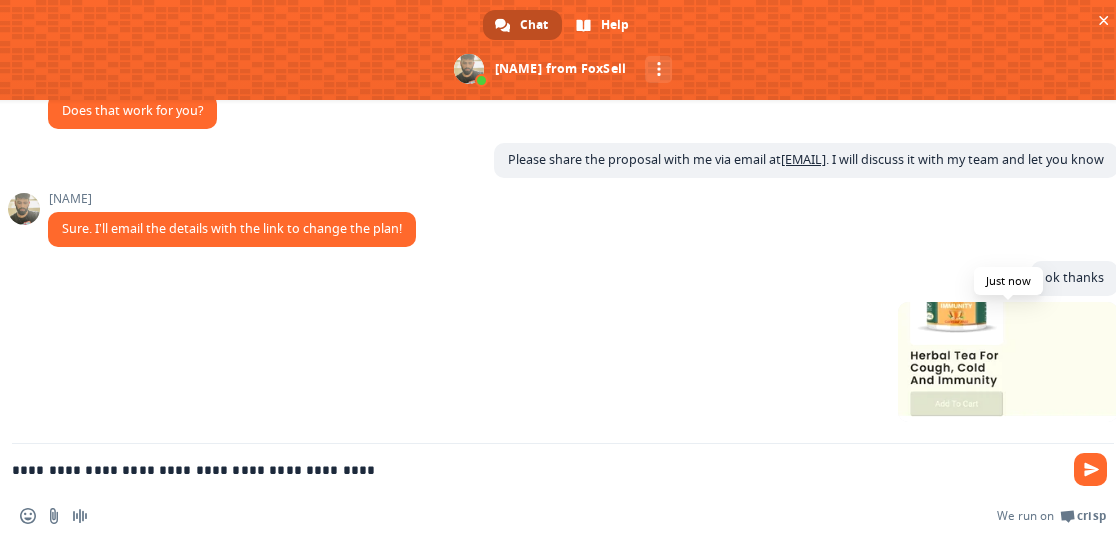 click at bounding box center [1008, 362] 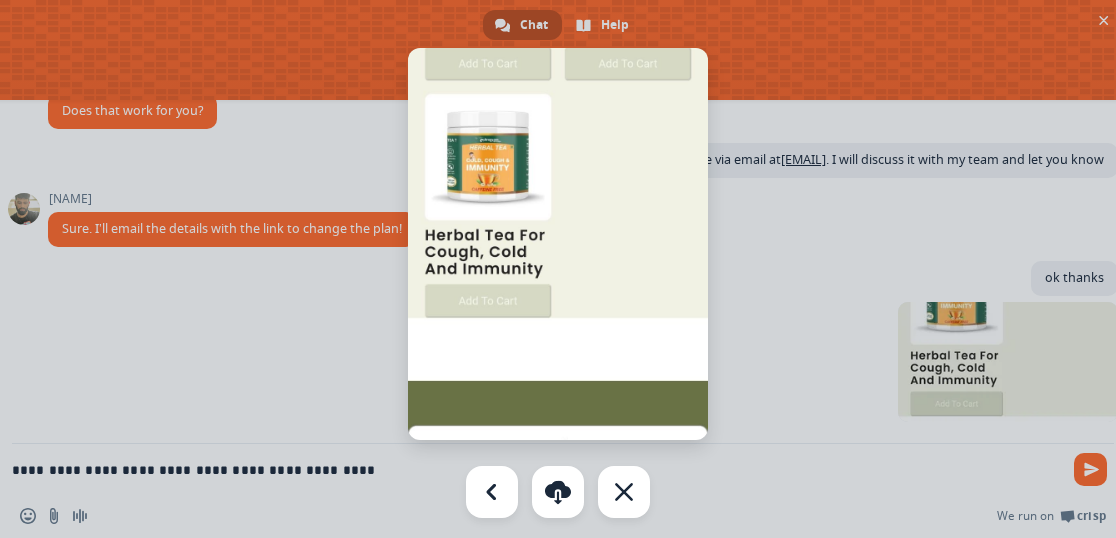 click at bounding box center [558, 244] 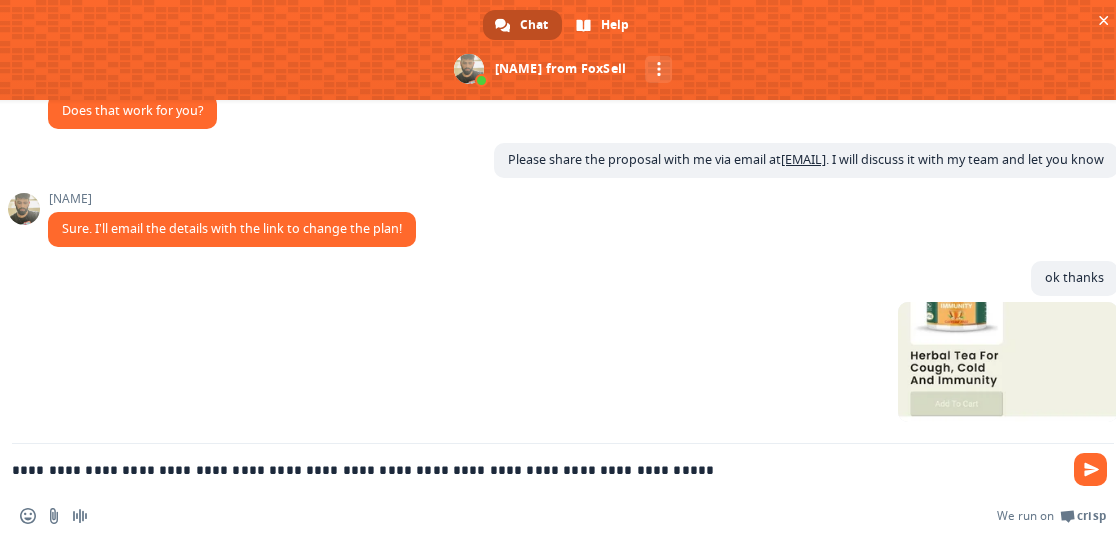 click on "**********" at bounding box center (539, 469) 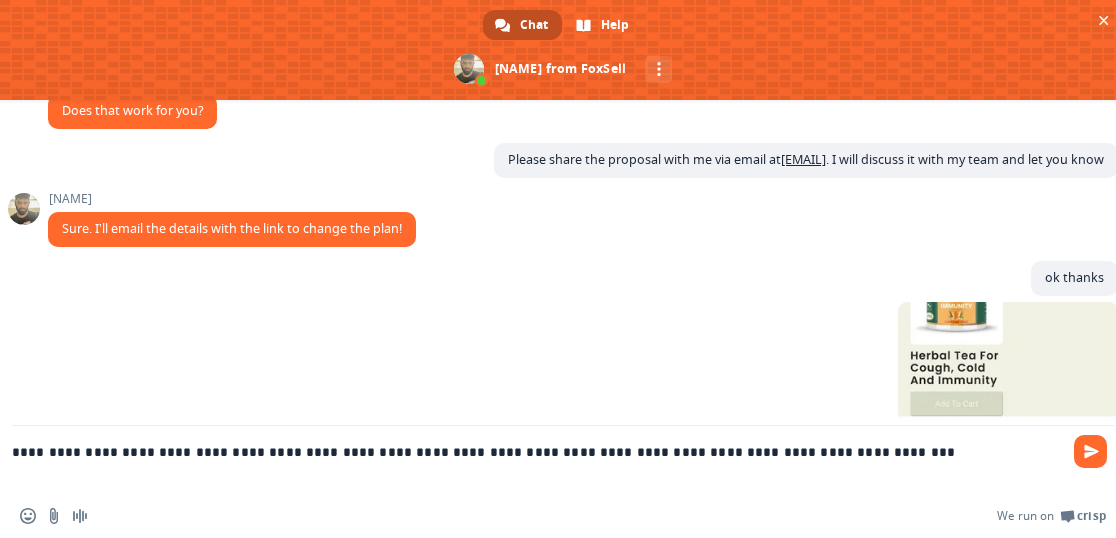 drag, startPoint x: 888, startPoint y: 448, endPoint x: -240, endPoint y: 456, distance: 1128.0283 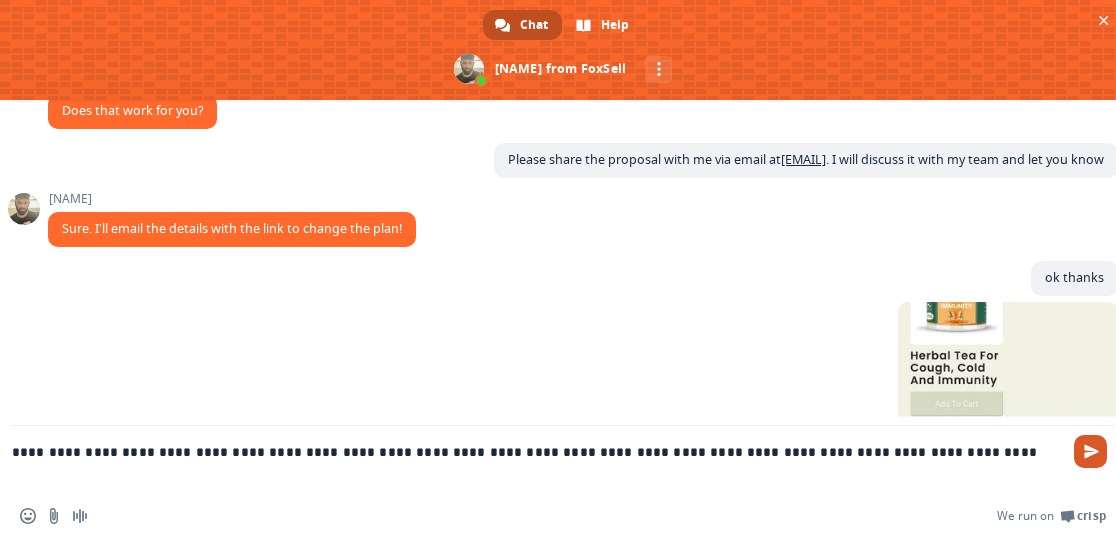 type on "**********" 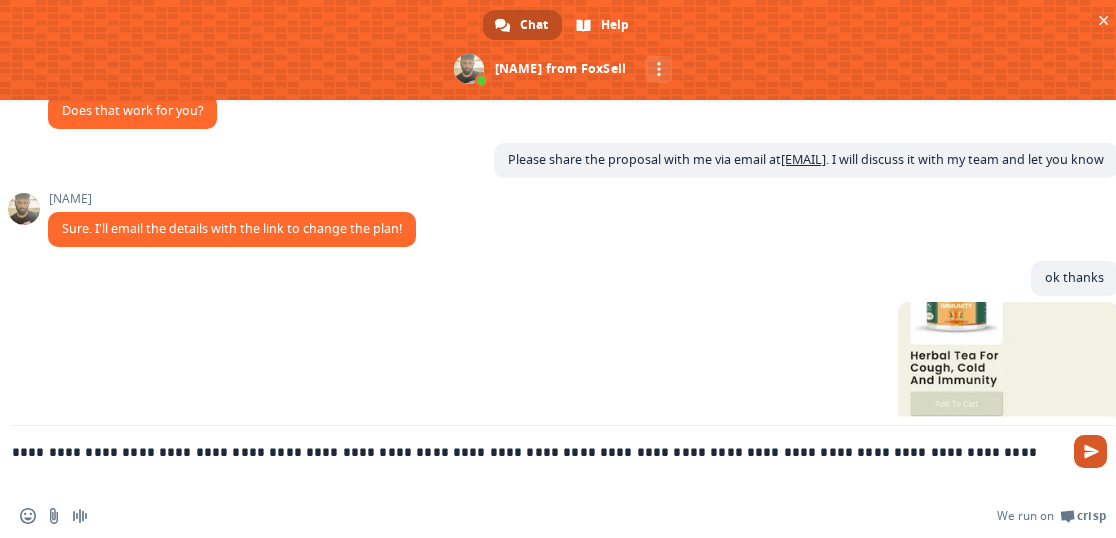 click at bounding box center (1091, 451) 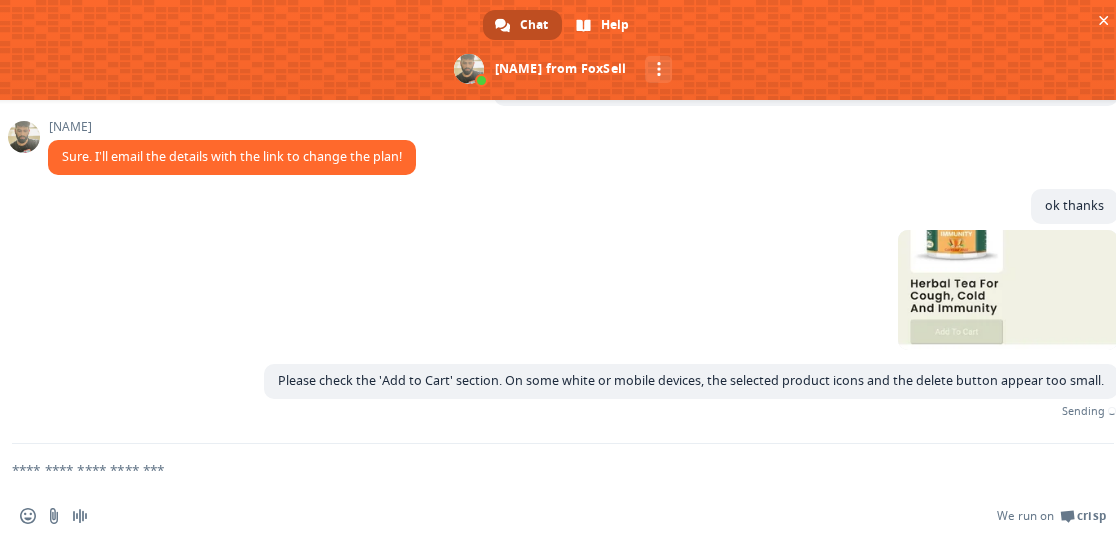 scroll, scrollTop: 1299, scrollLeft: 0, axis: vertical 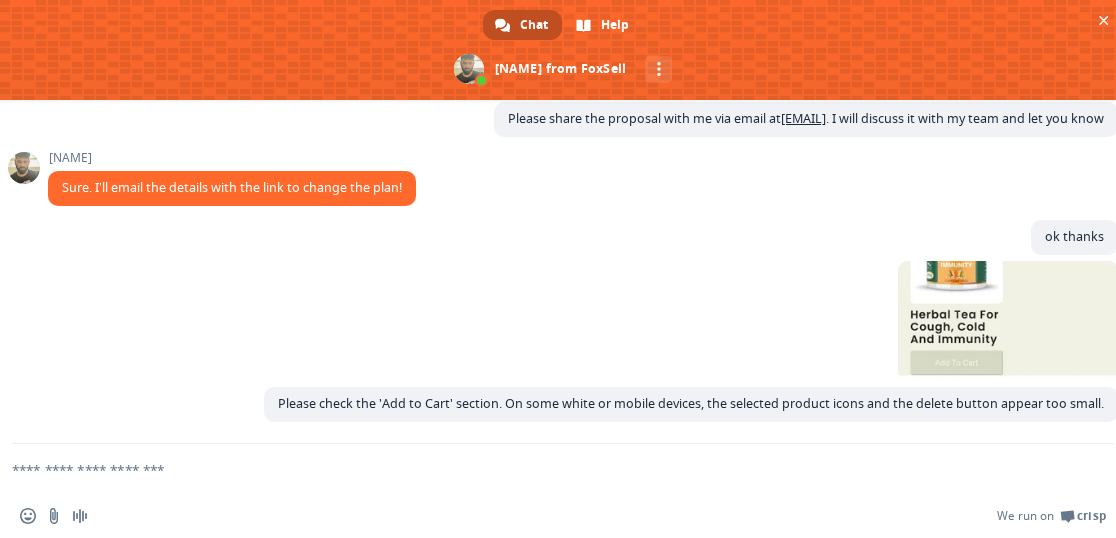 click at bounding box center (539, 469) 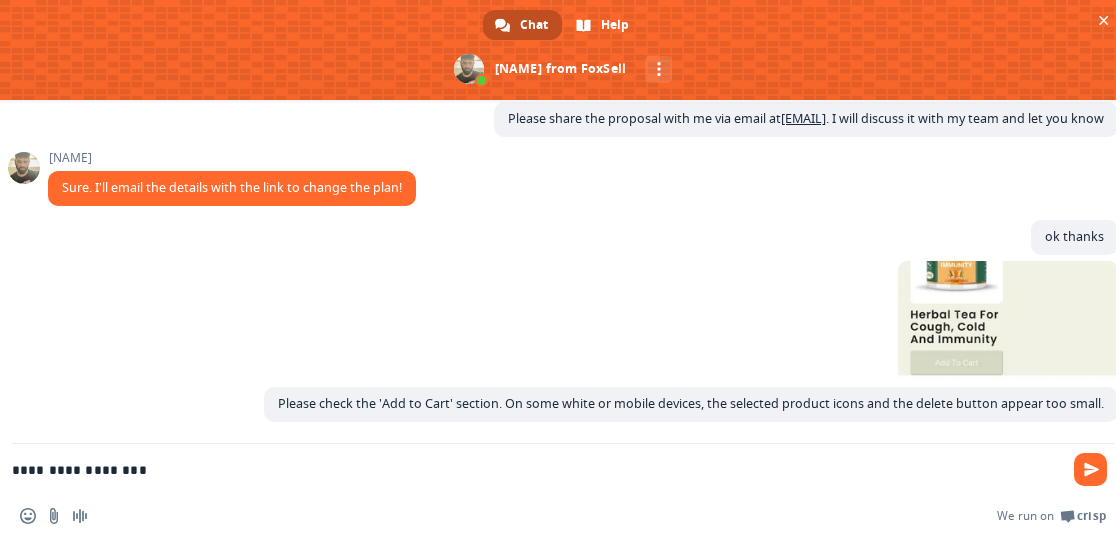 type on "**********" 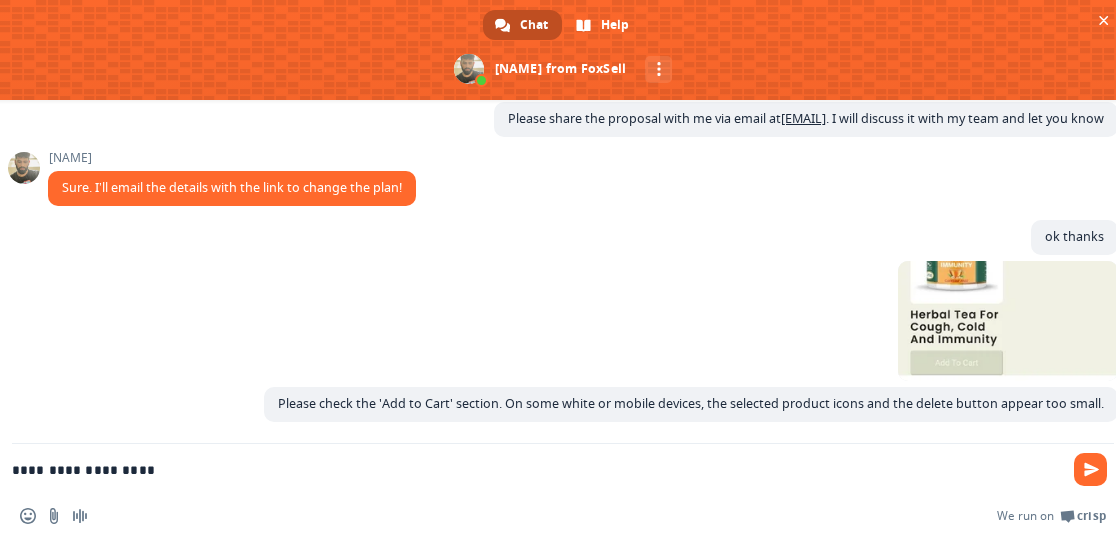 type 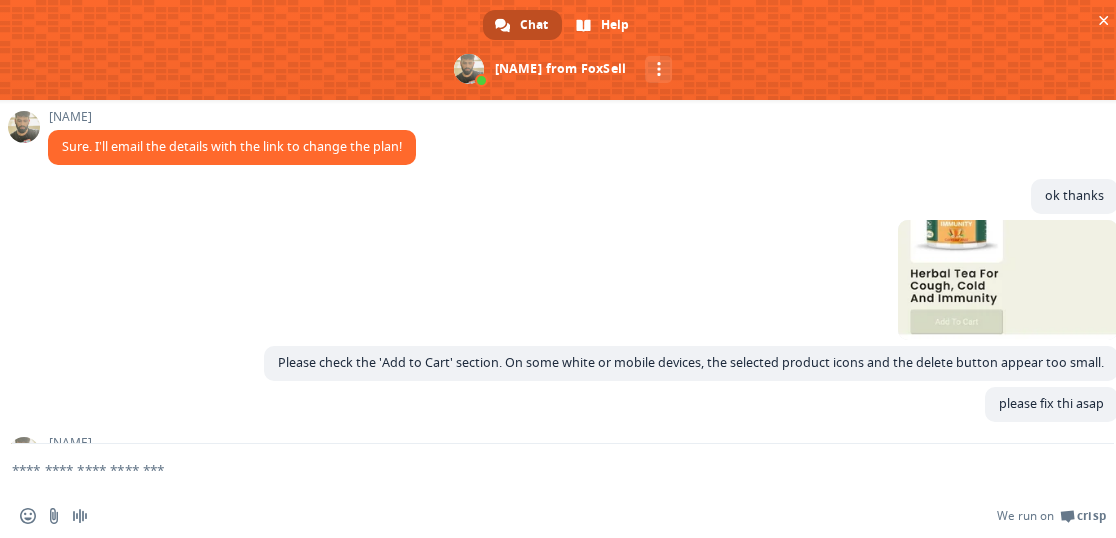 scroll, scrollTop: 1409, scrollLeft: 0, axis: vertical 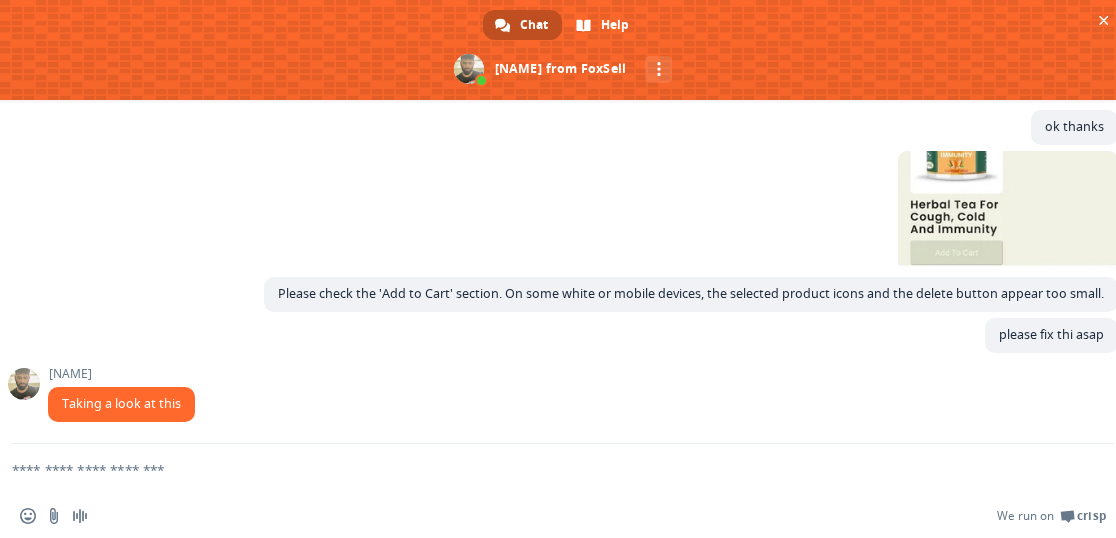 click at bounding box center (539, 469) 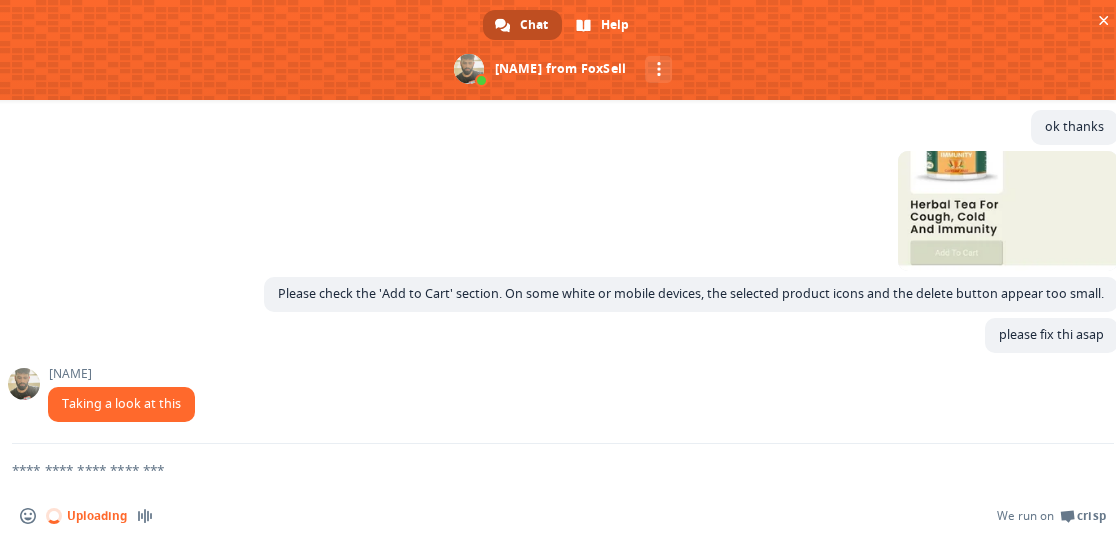 click at bounding box center [539, 469] 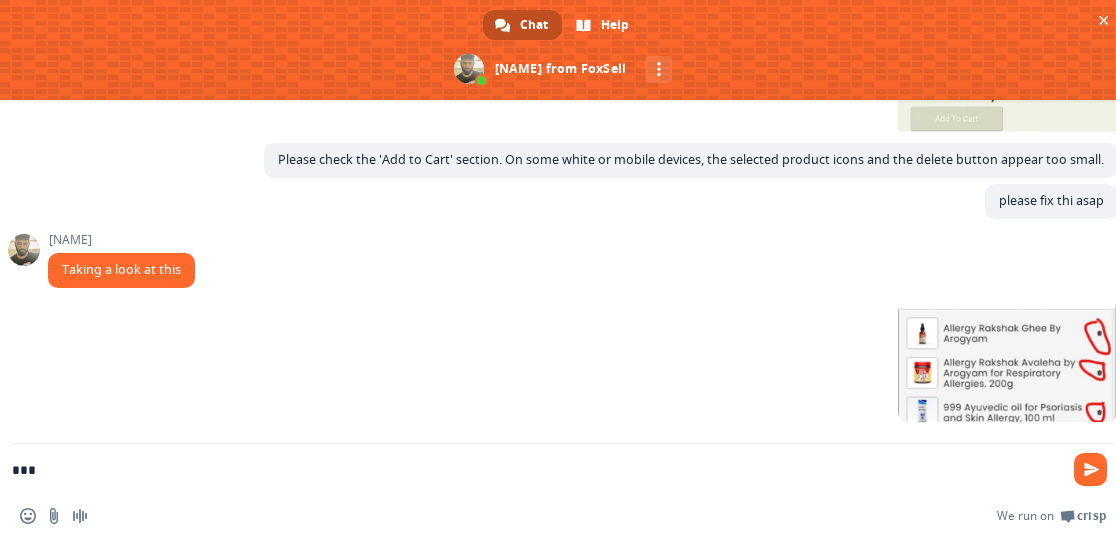 scroll, scrollTop: 1543, scrollLeft: 0, axis: vertical 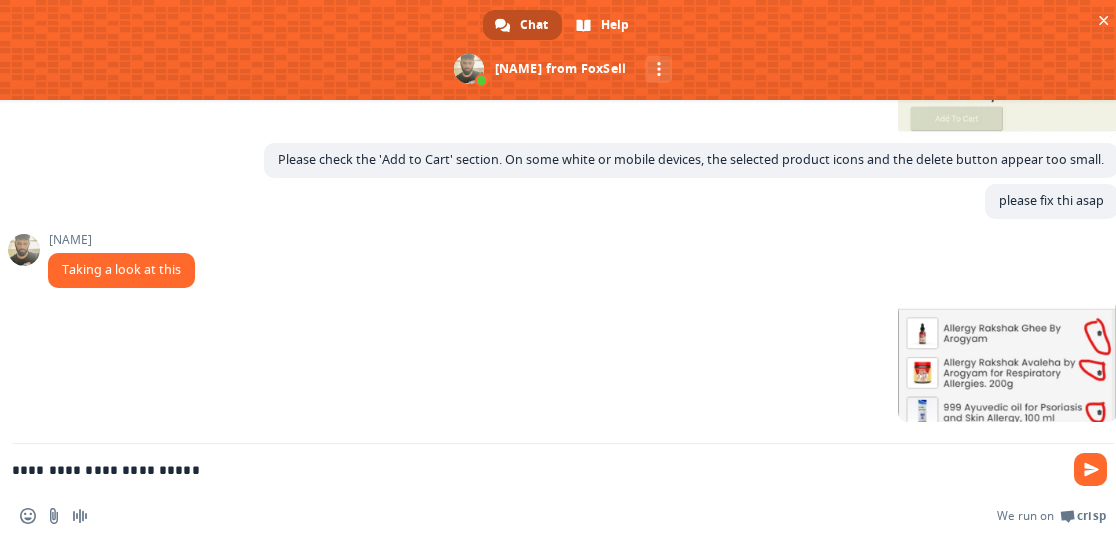 type on "**********" 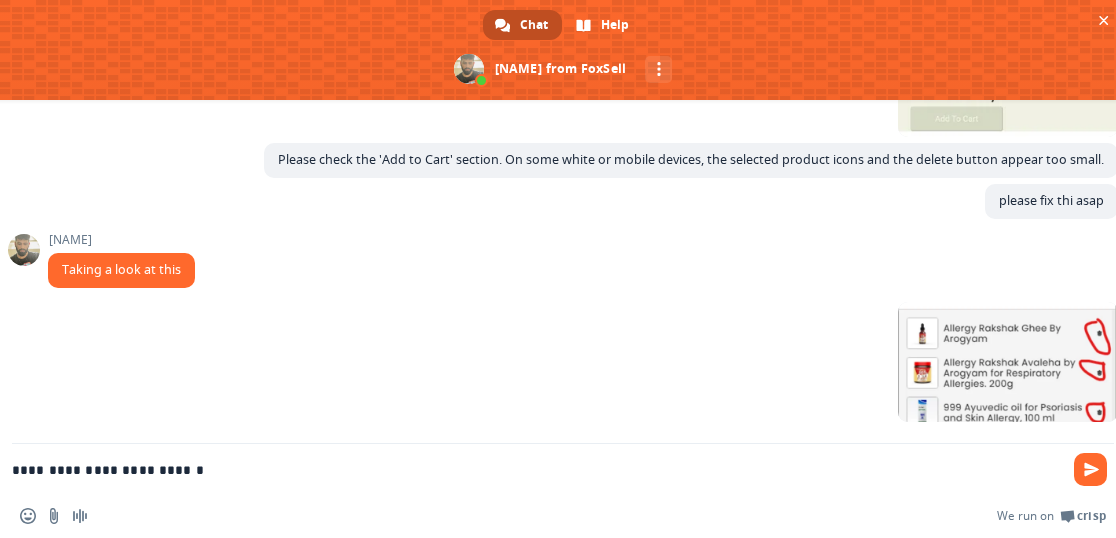 type 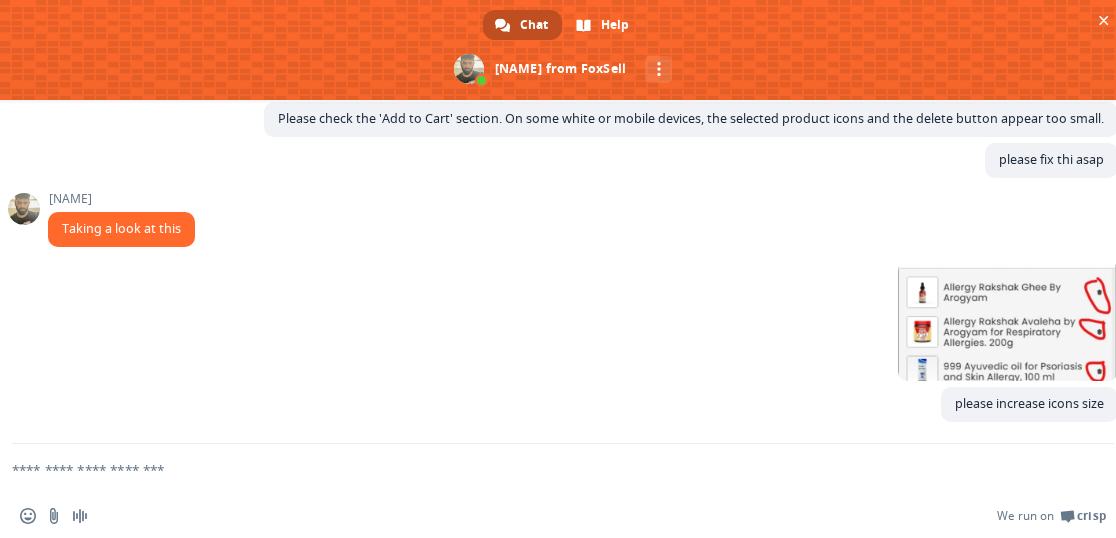 scroll, scrollTop: 1584, scrollLeft: 0, axis: vertical 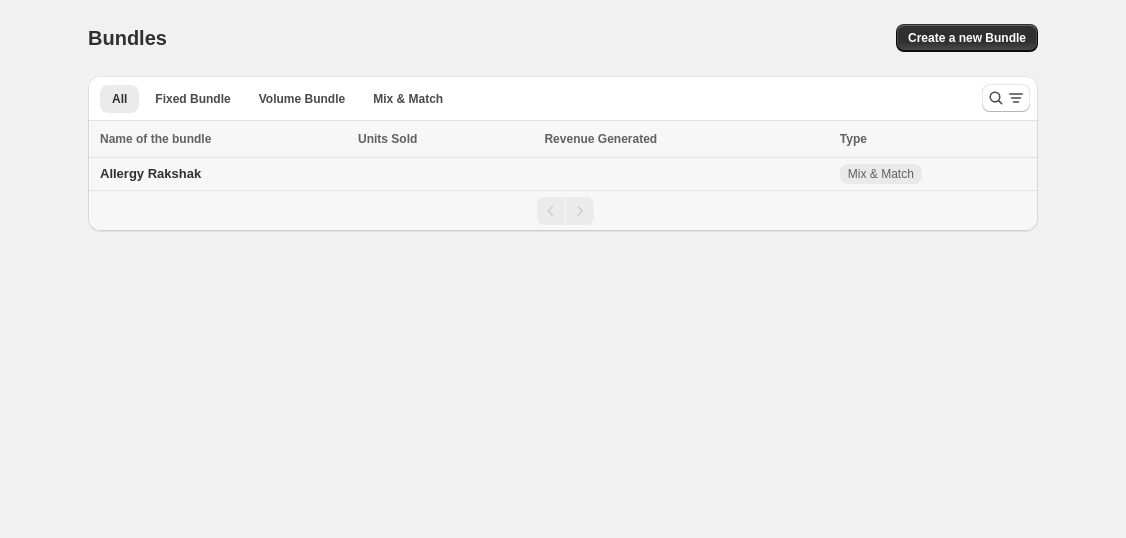 click on "Allergy Rakshak" at bounding box center [150, 173] 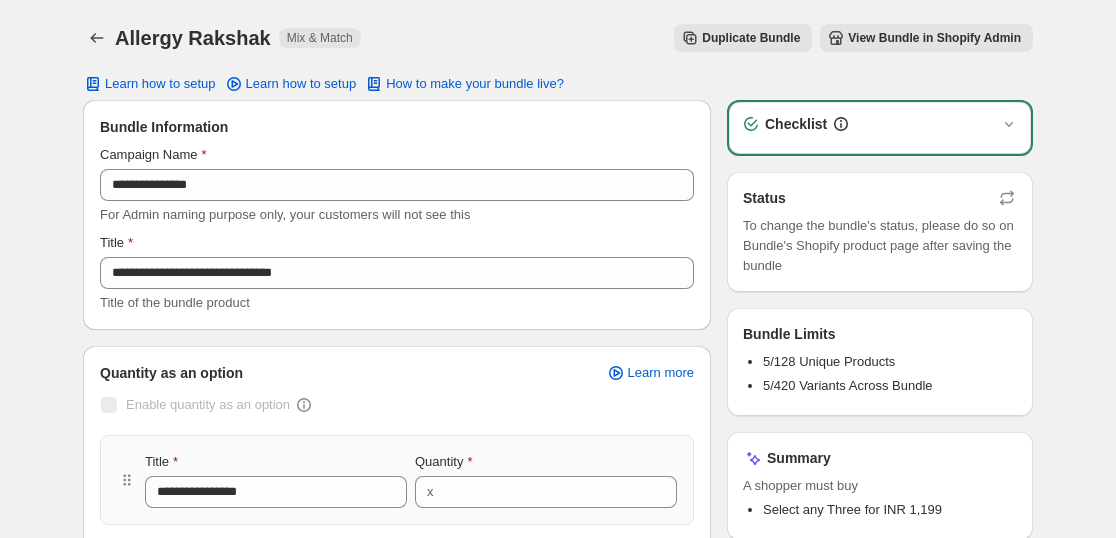 scroll, scrollTop: 0, scrollLeft: 0, axis: both 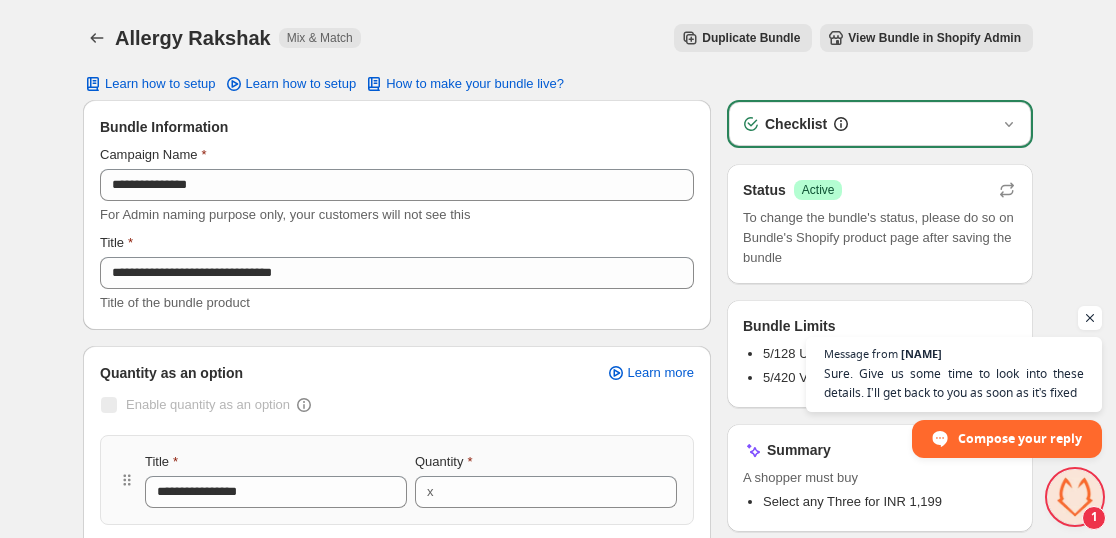 click at bounding box center [1075, 497] 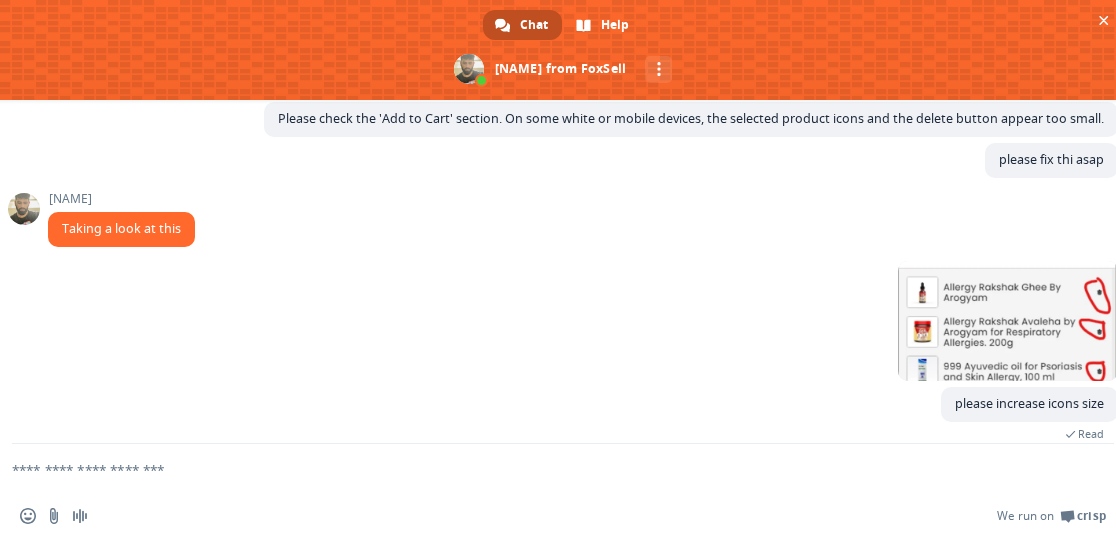 scroll, scrollTop: 1672, scrollLeft: 0, axis: vertical 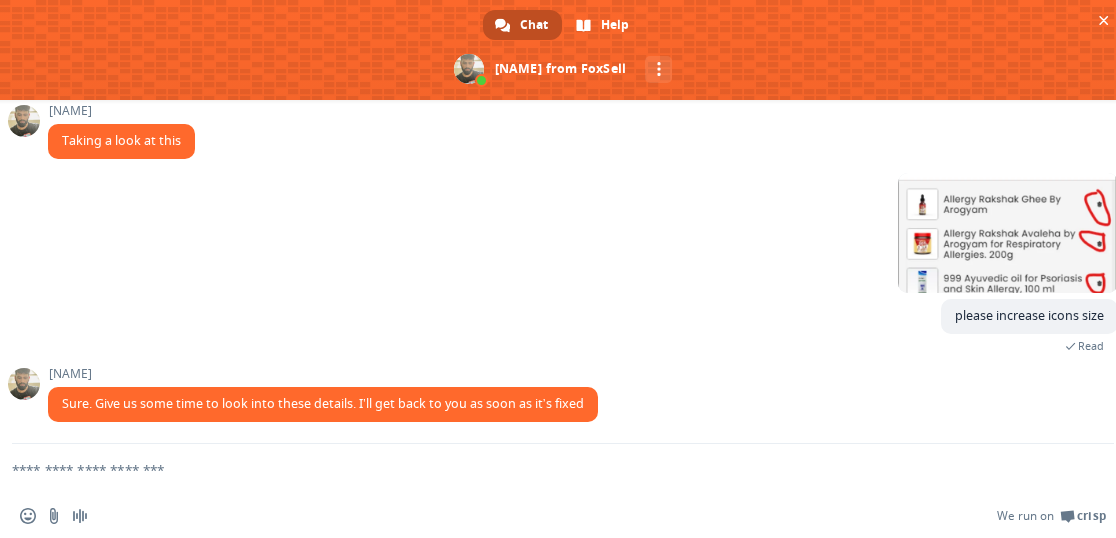 click at bounding box center [539, 469] 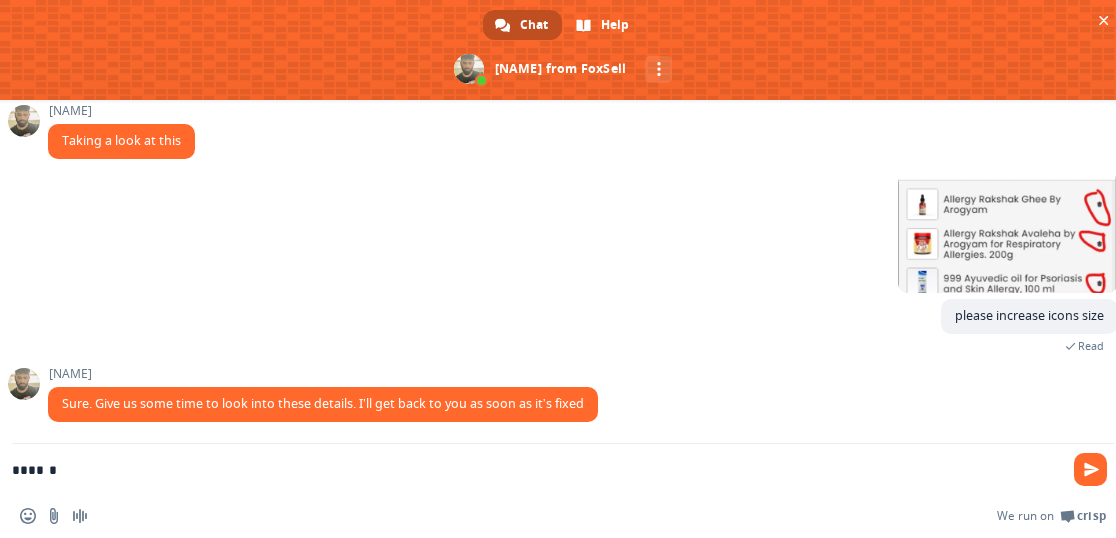 type on "*******" 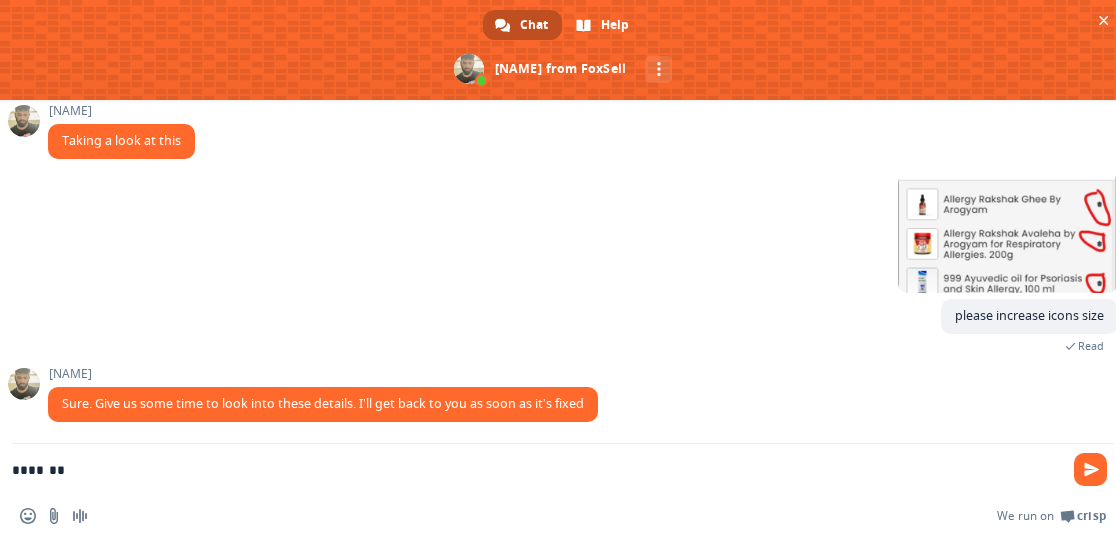 type 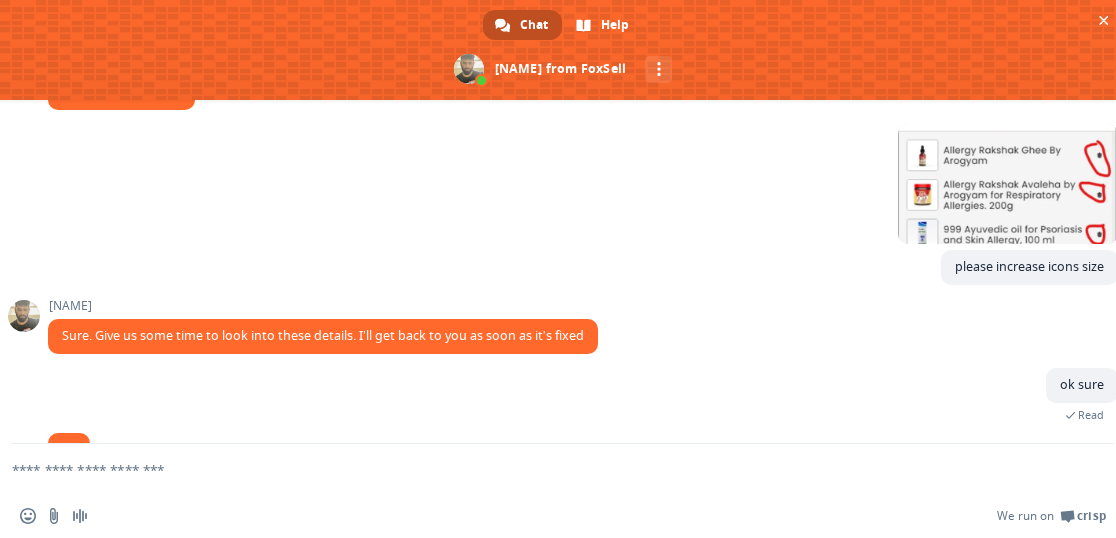 scroll, scrollTop: 1761, scrollLeft: 0, axis: vertical 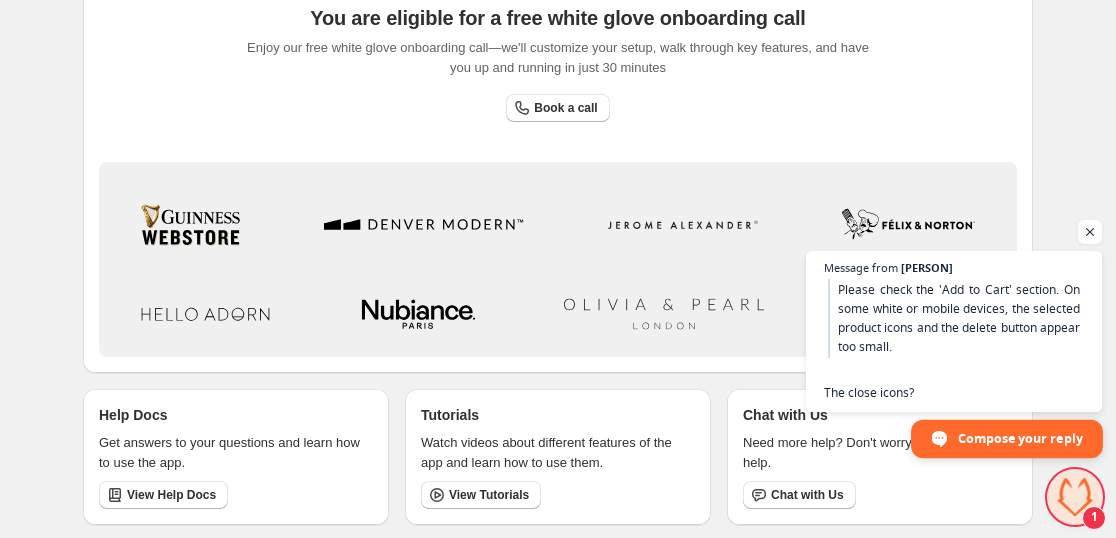 click on "Compose your reply" at bounding box center (1020, 437) 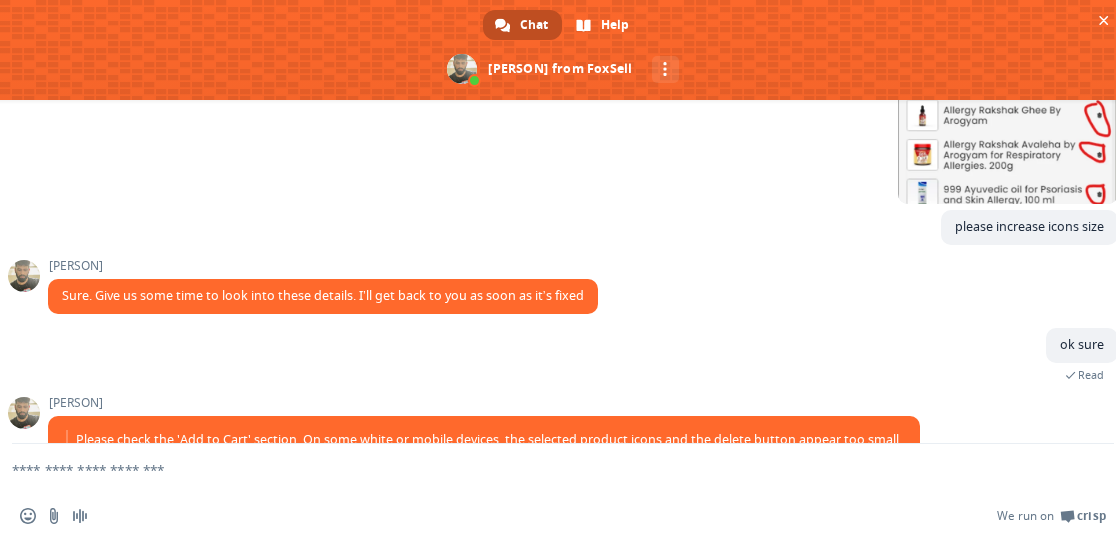 scroll, scrollTop: 1841, scrollLeft: 0, axis: vertical 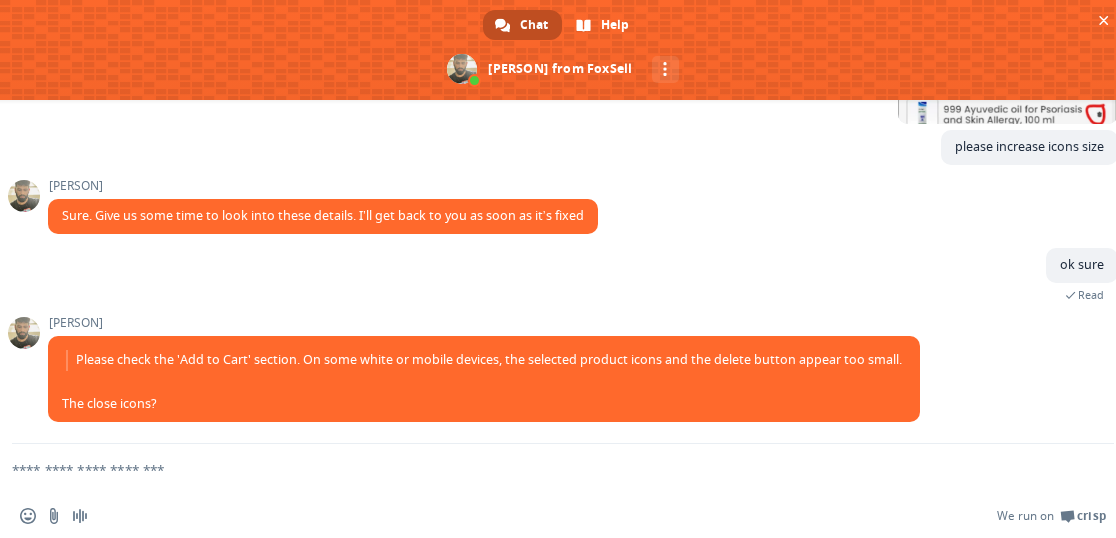 click at bounding box center [539, 469] 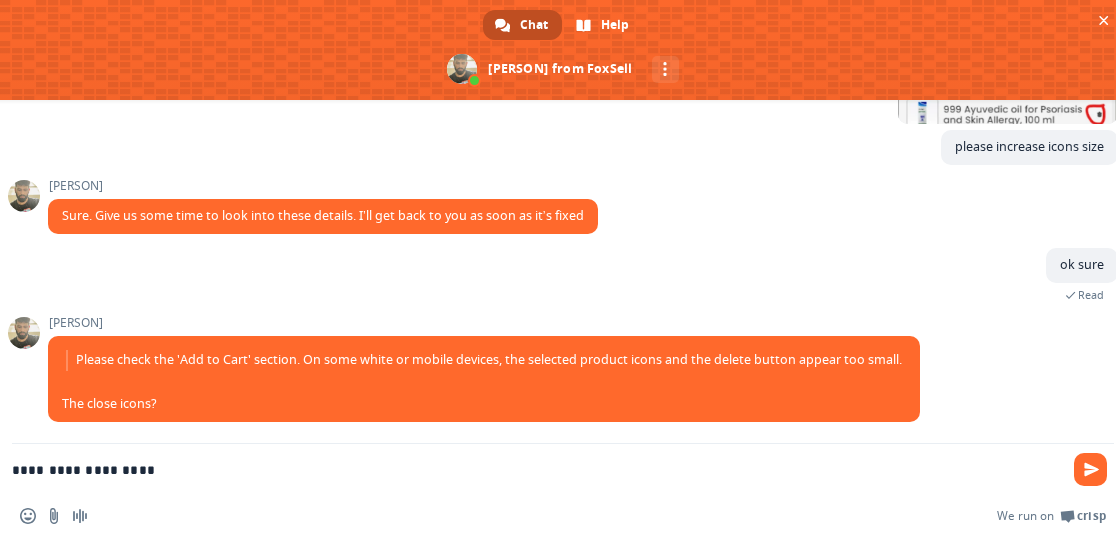 type on "**********" 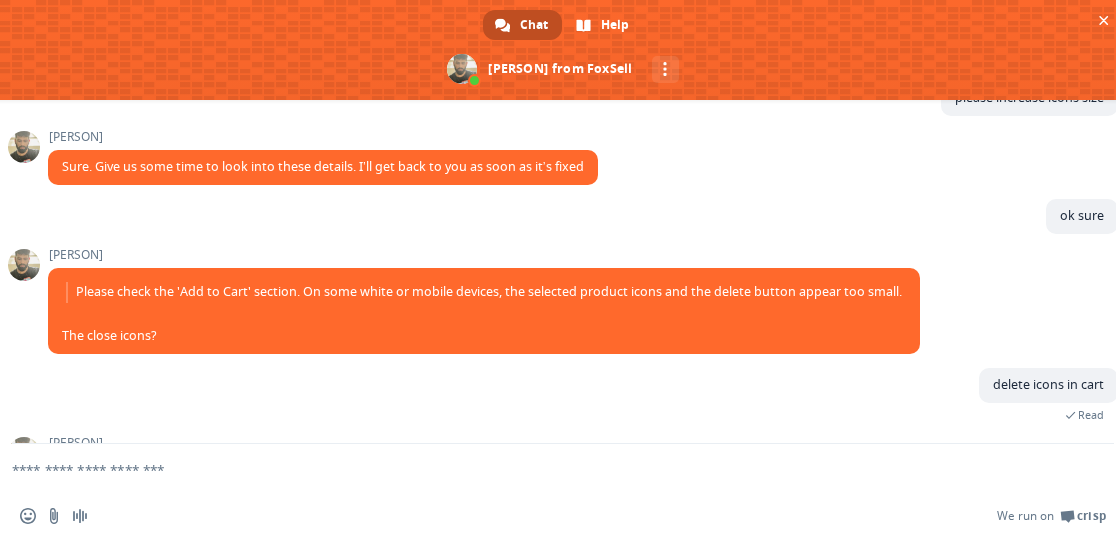 scroll, scrollTop: 1959, scrollLeft: 0, axis: vertical 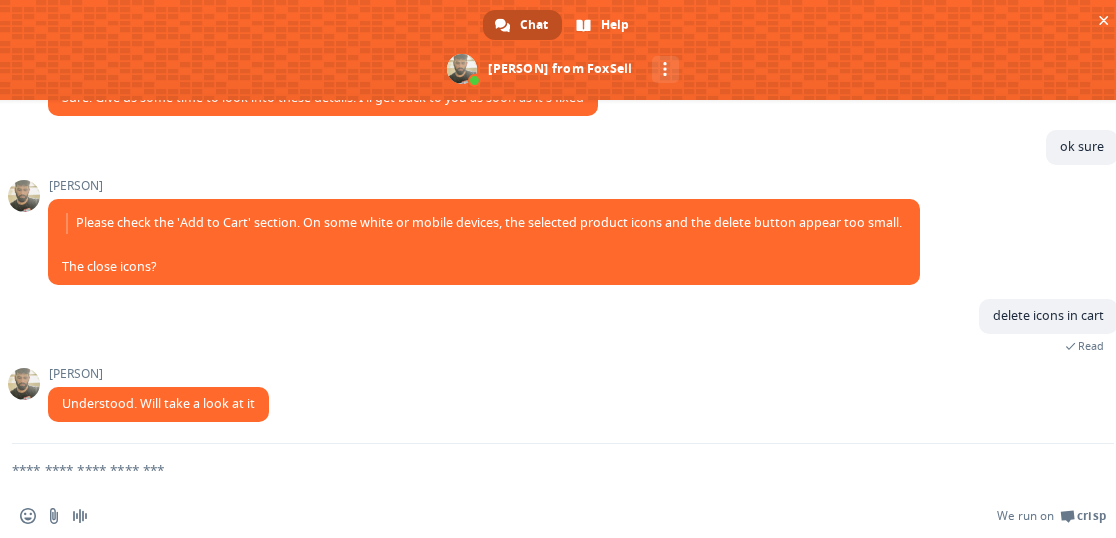 click at bounding box center (539, 469) 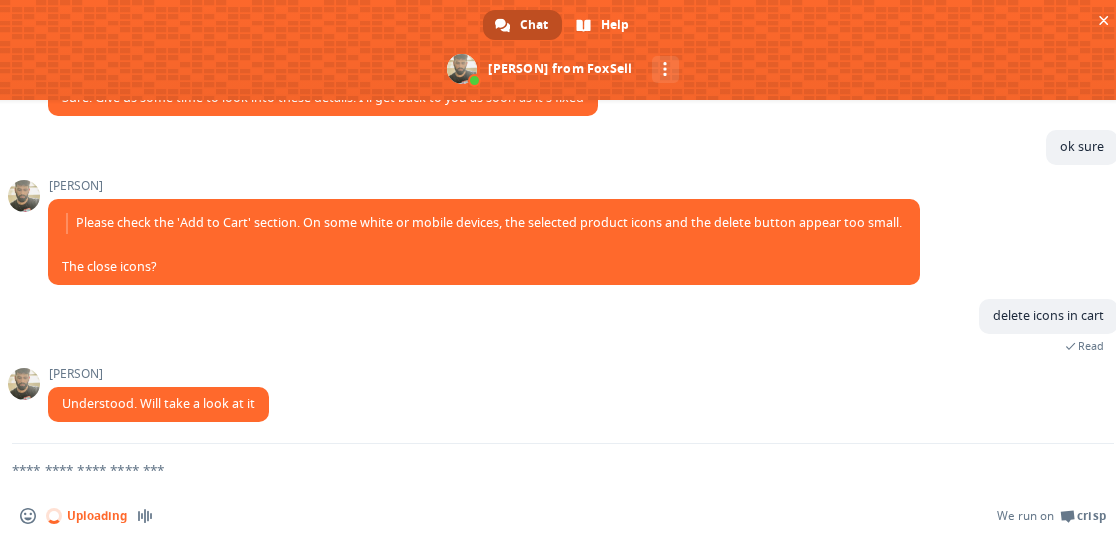 click at bounding box center (539, 469) 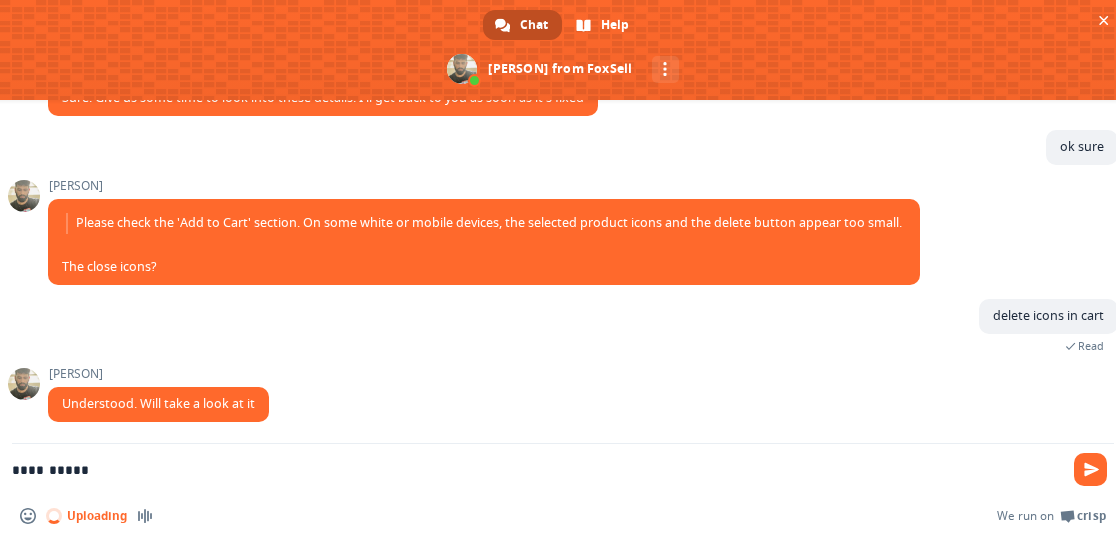 type on "**********" 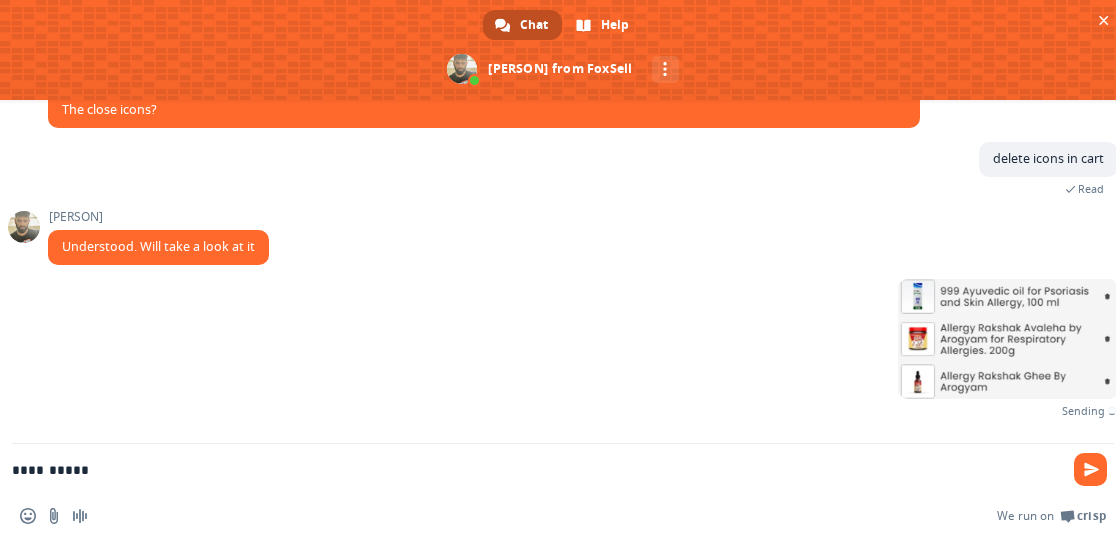 scroll, scrollTop: 2093, scrollLeft: 0, axis: vertical 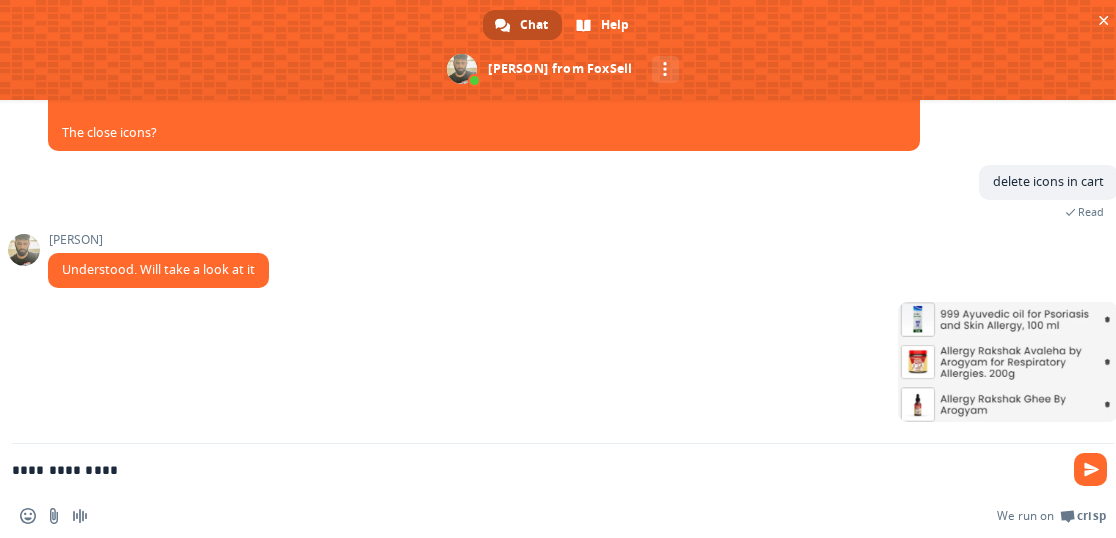 type on "**********" 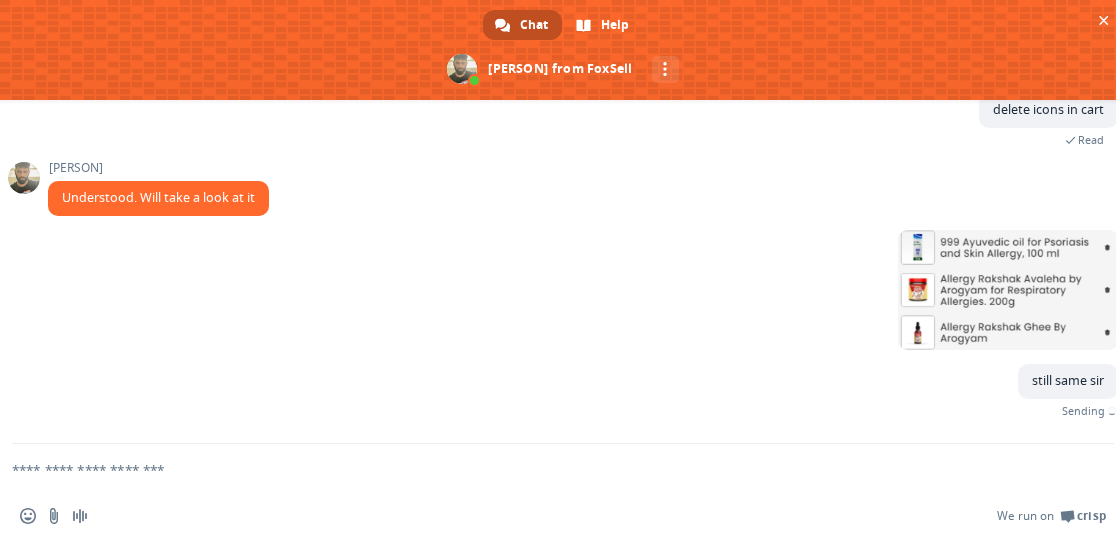 scroll, scrollTop: 2134, scrollLeft: 0, axis: vertical 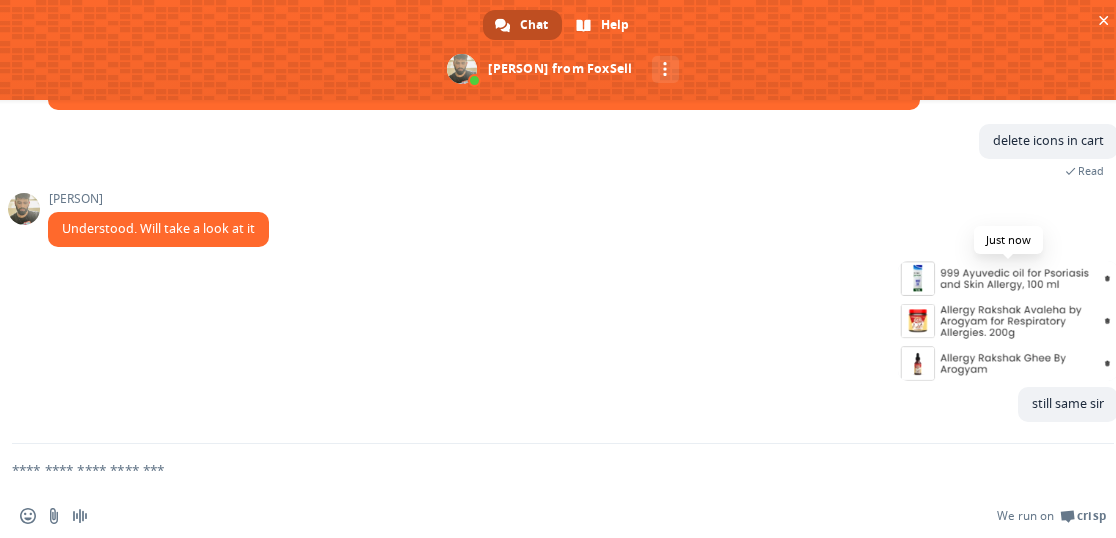 click at bounding box center [1008, 321] 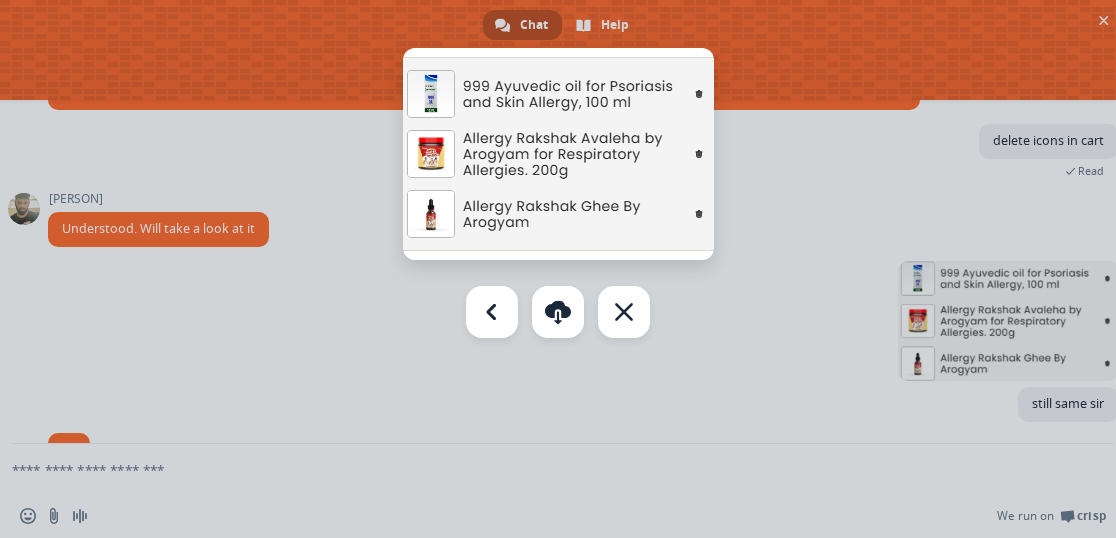 scroll, scrollTop: 2174, scrollLeft: 0, axis: vertical 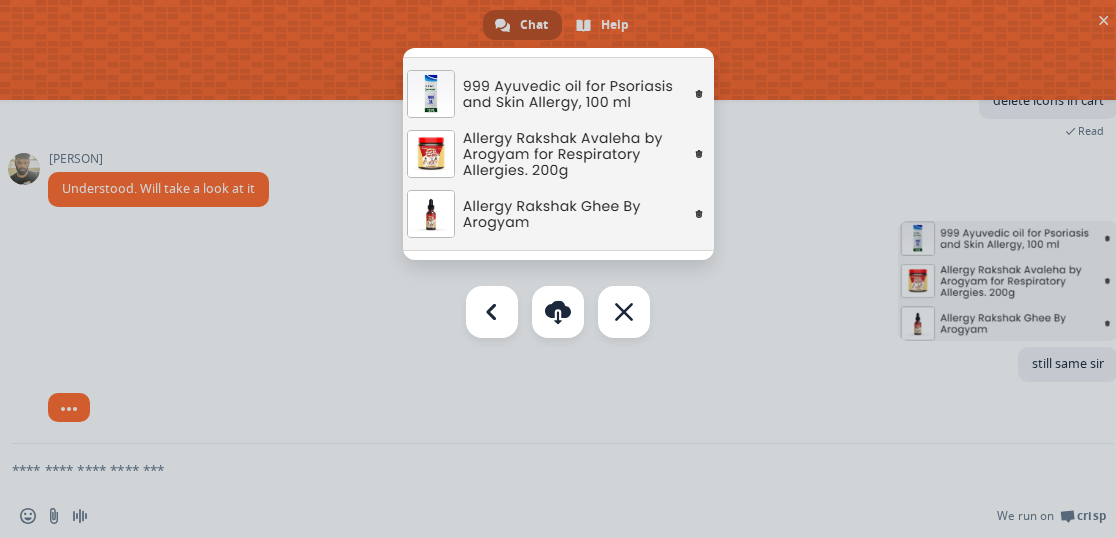 click at bounding box center [558, 154] 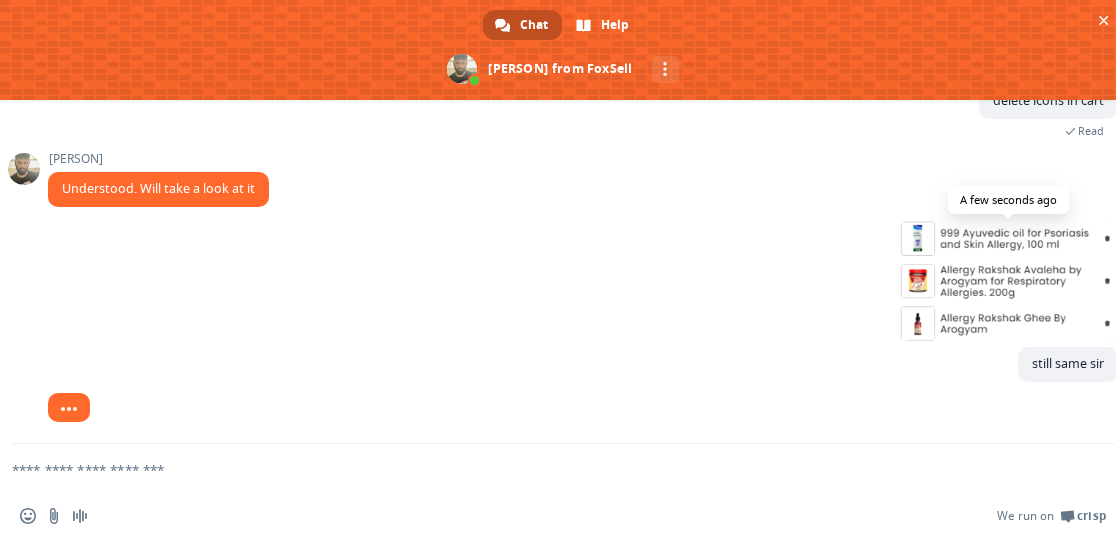 click at bounding box center (1008, 281) 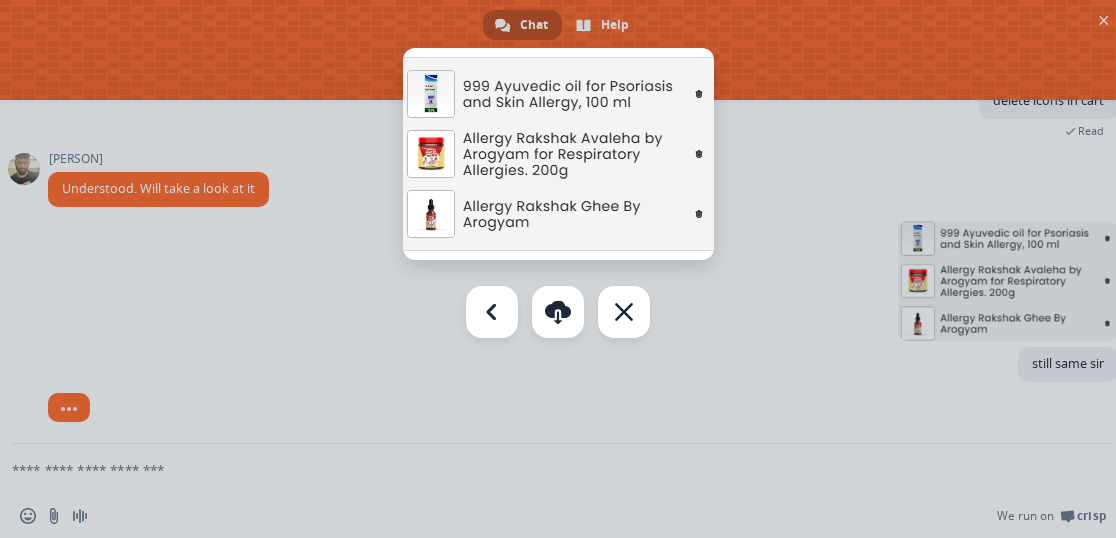 click at bounding box center [558, 154] 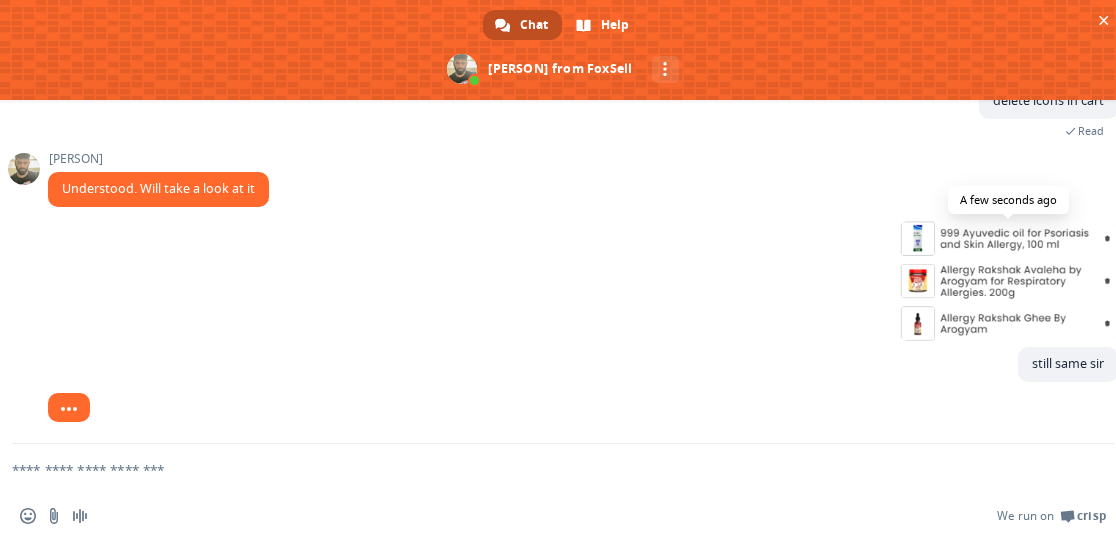 click at bounding box center (1008, 281) 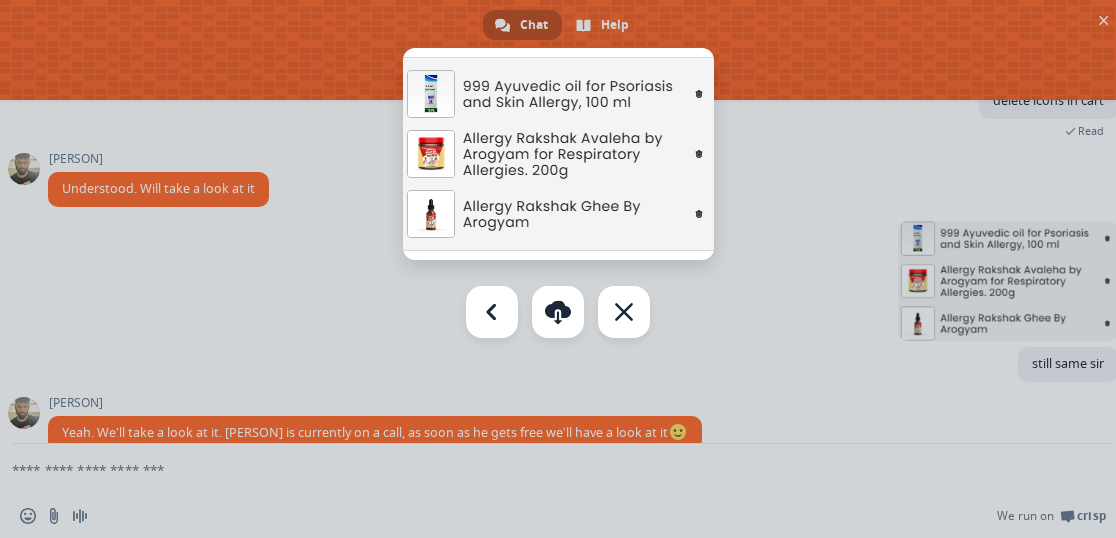 scroll, scrollTop: 2203, scrollLeft: 0, axis: vertical 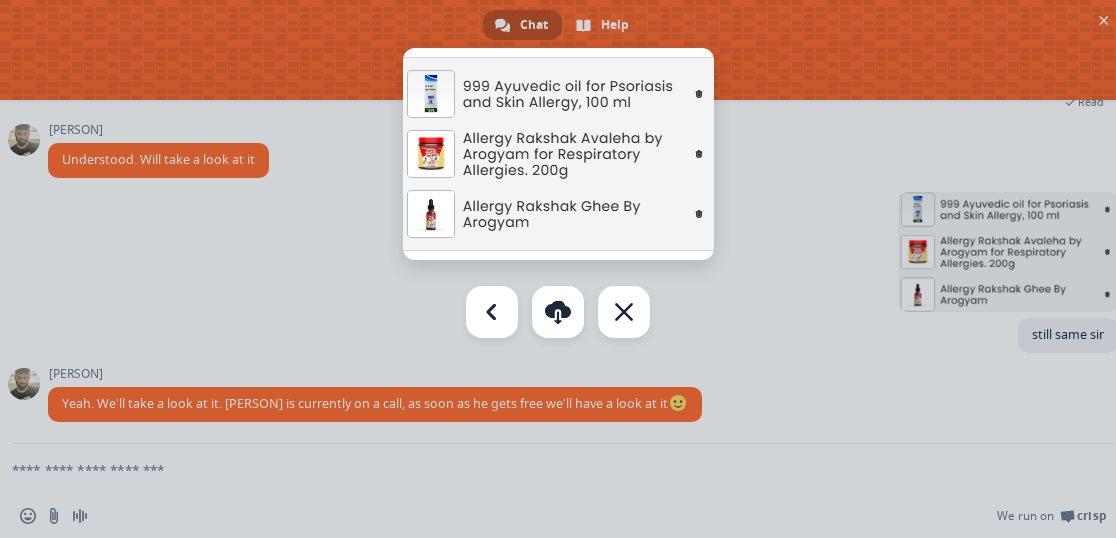 click at bounding box center [558, 269] 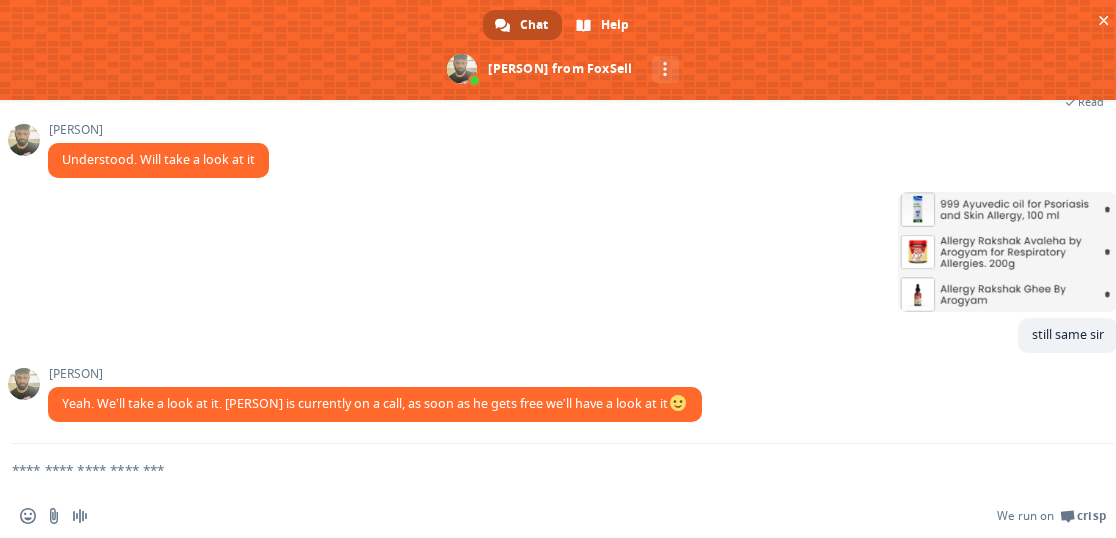 click at bounding box center [539, 469] 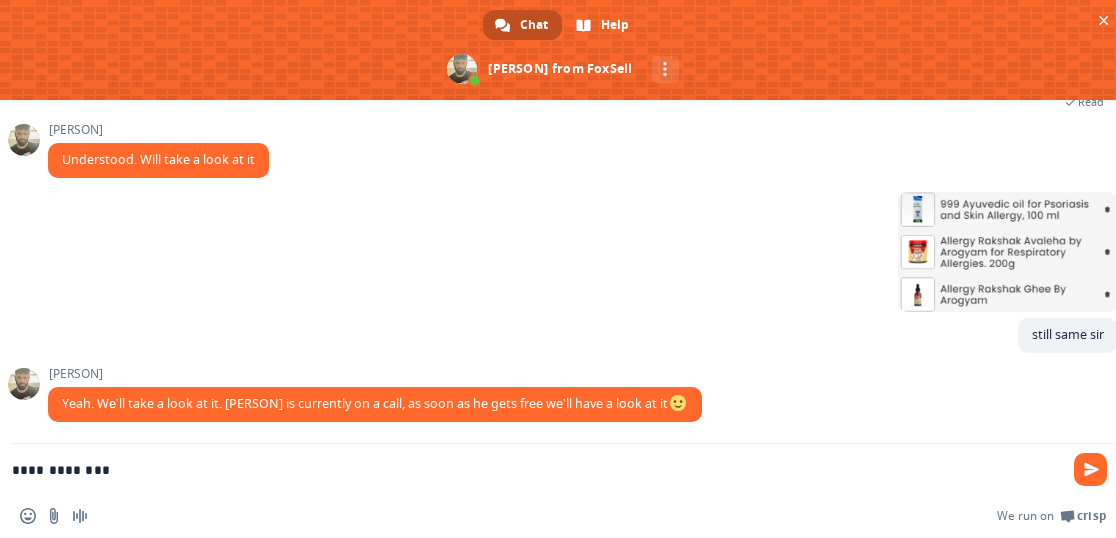 scroll, scrollTop: 2243, scrollLeft: 0, axis: vertical 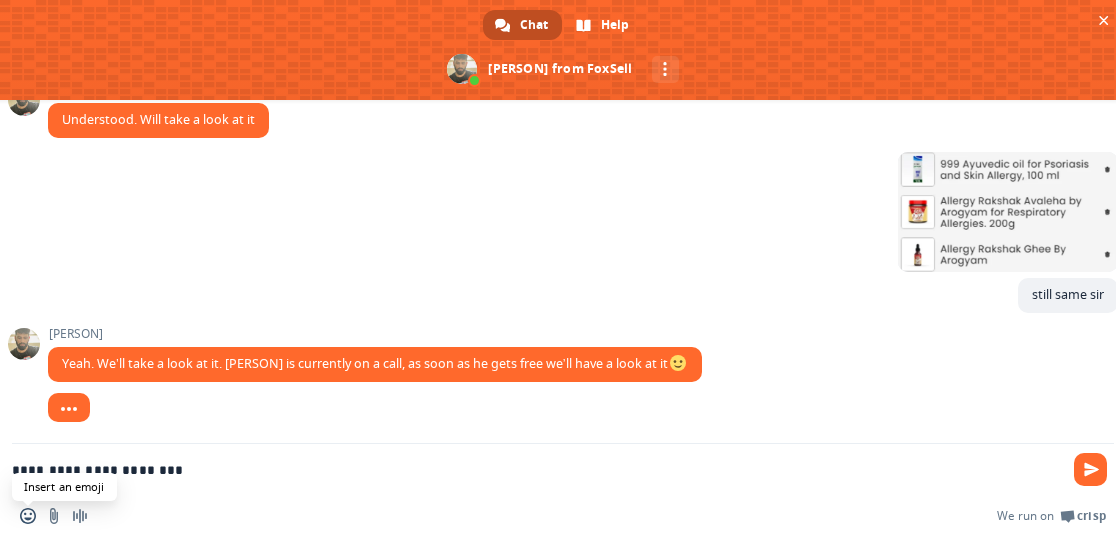 click at bounding box center (28, 516) 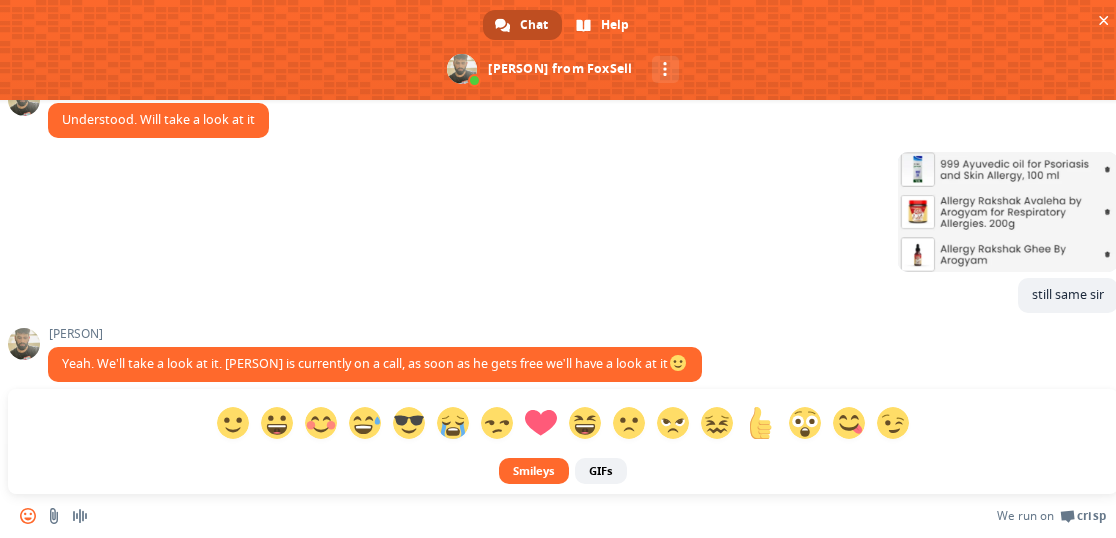 click at bounding box center (233, 423) 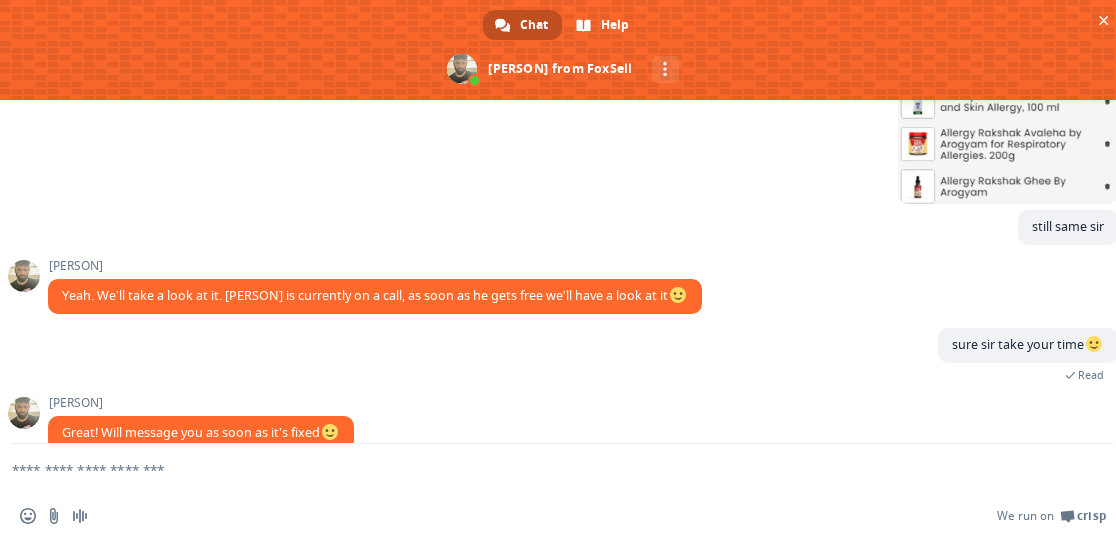 scroll, scrollTop: 2321, scrollLeft: 0, axis: vertical 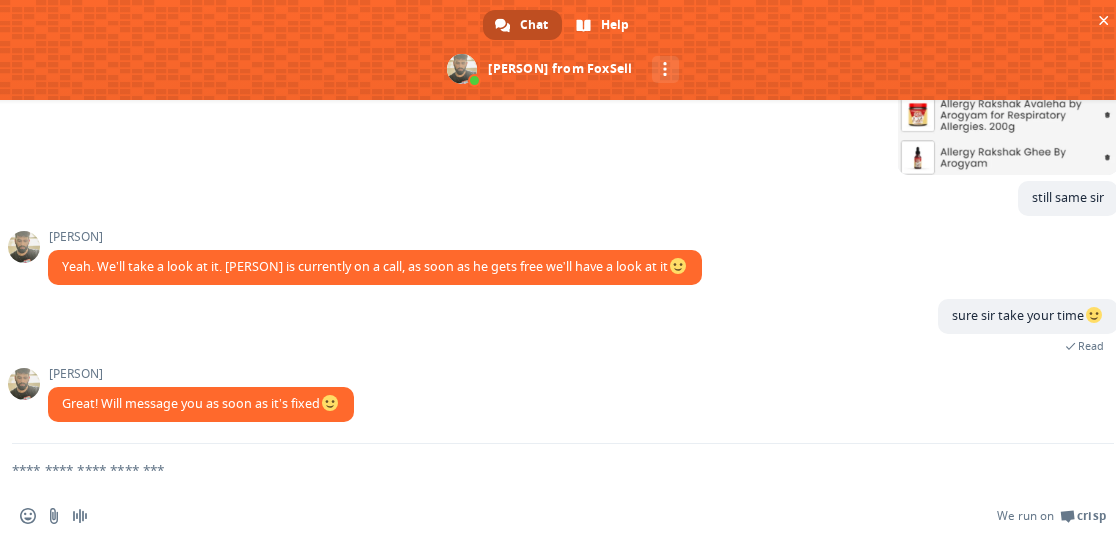 click at bounding box center [539, 469] 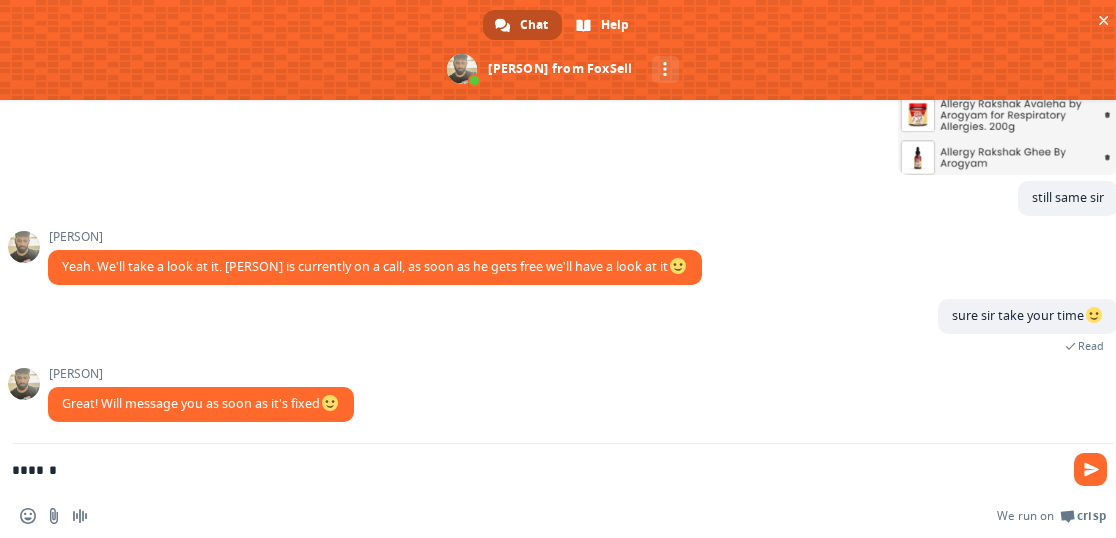 type on "*******" 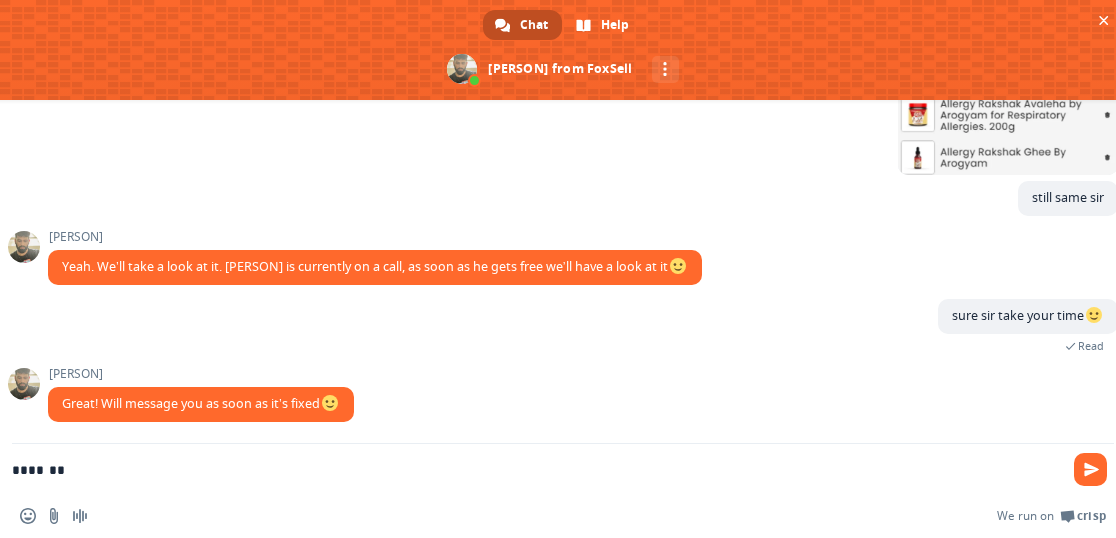 type 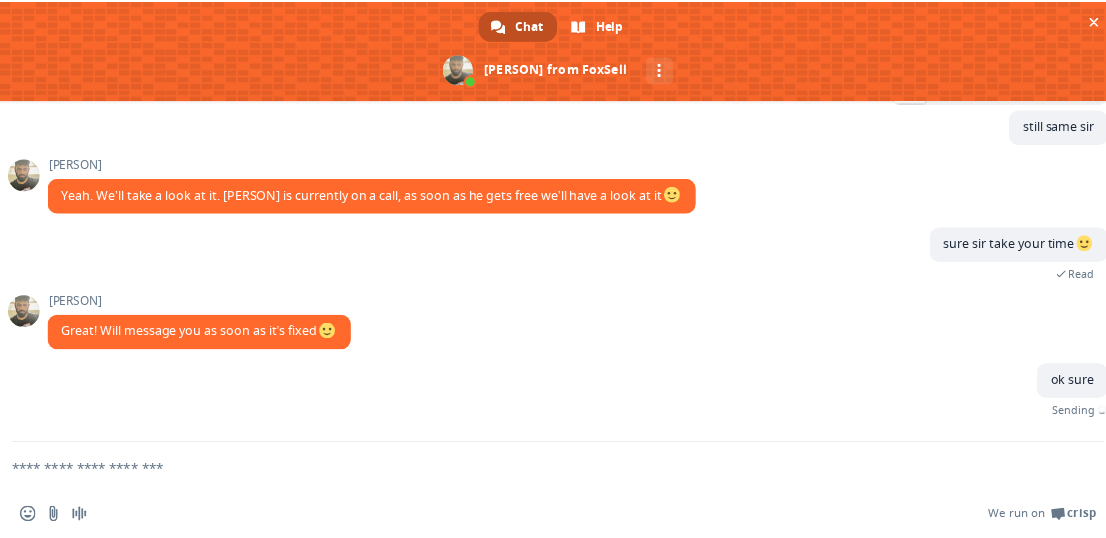 scroll, scrollTop: 2370, scrollLeft: 0, axis: vertical 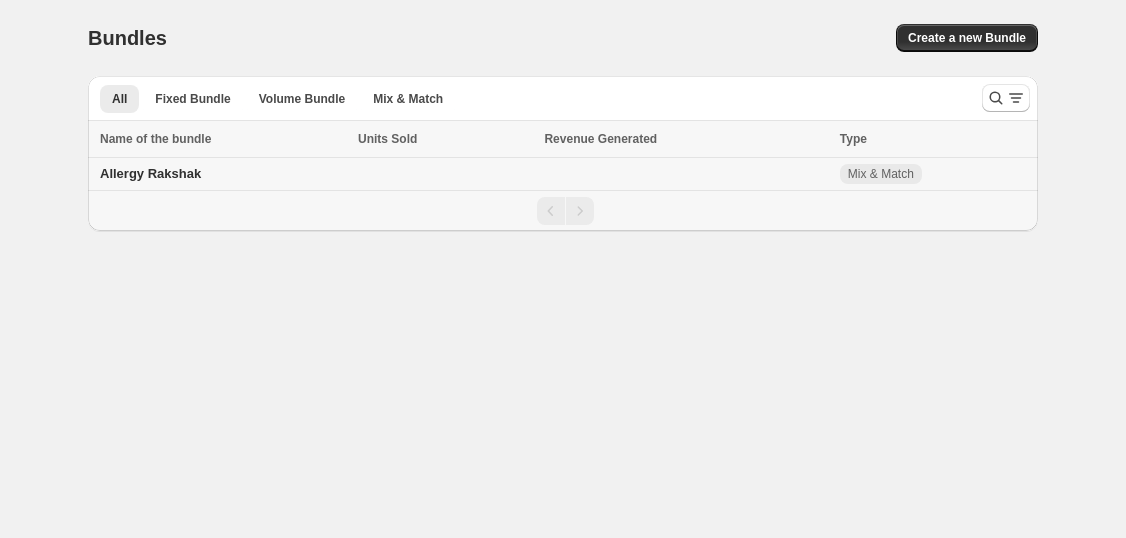 click on "Allergy Rakshak" at bounding box center (150, 173) 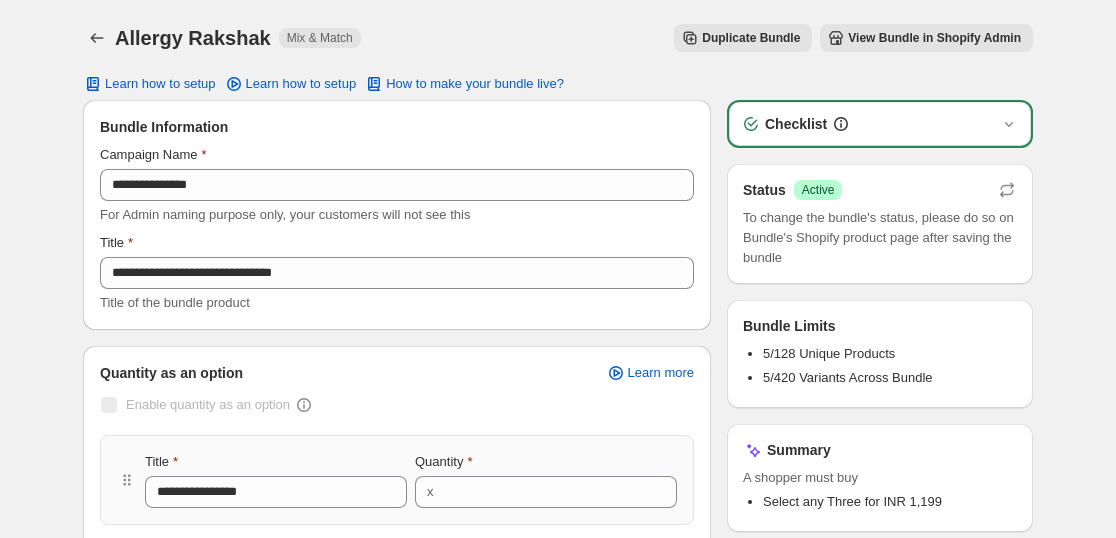 scroll, scrollTop: 433, scrollLeft: 0, axis: vertical 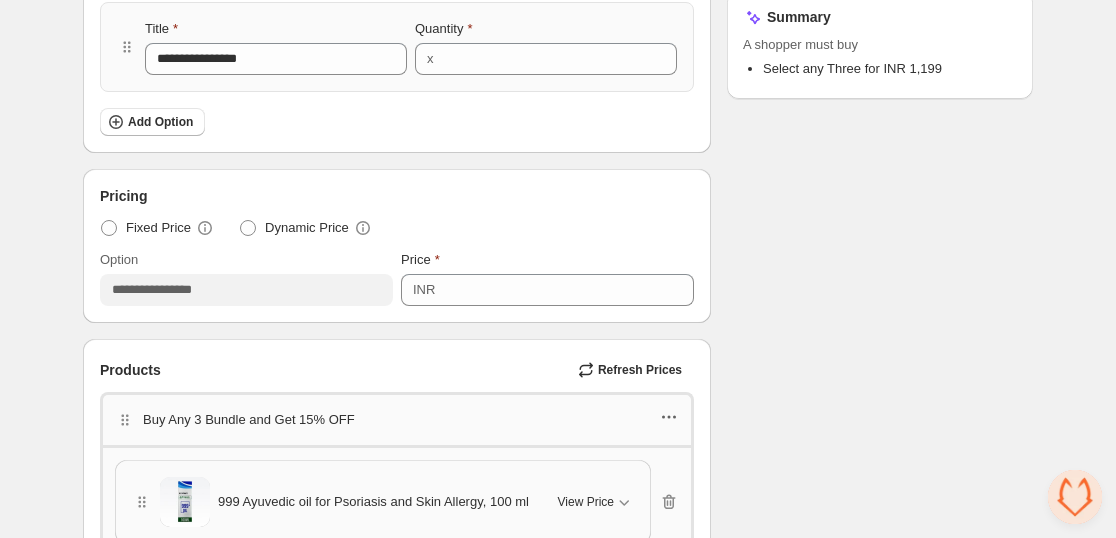 click 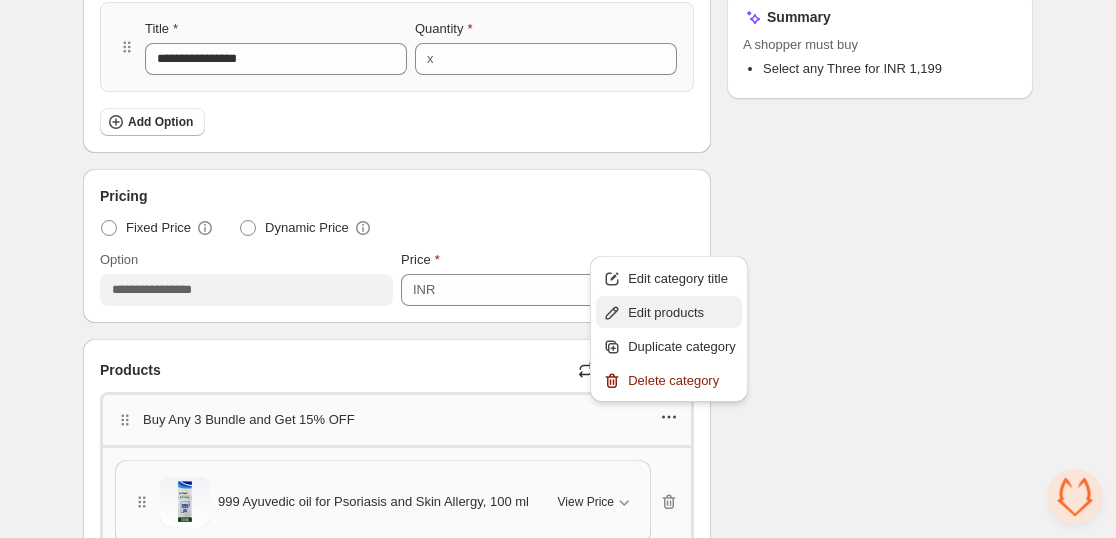 click on "Edit products" at bounding box center (682, 313) 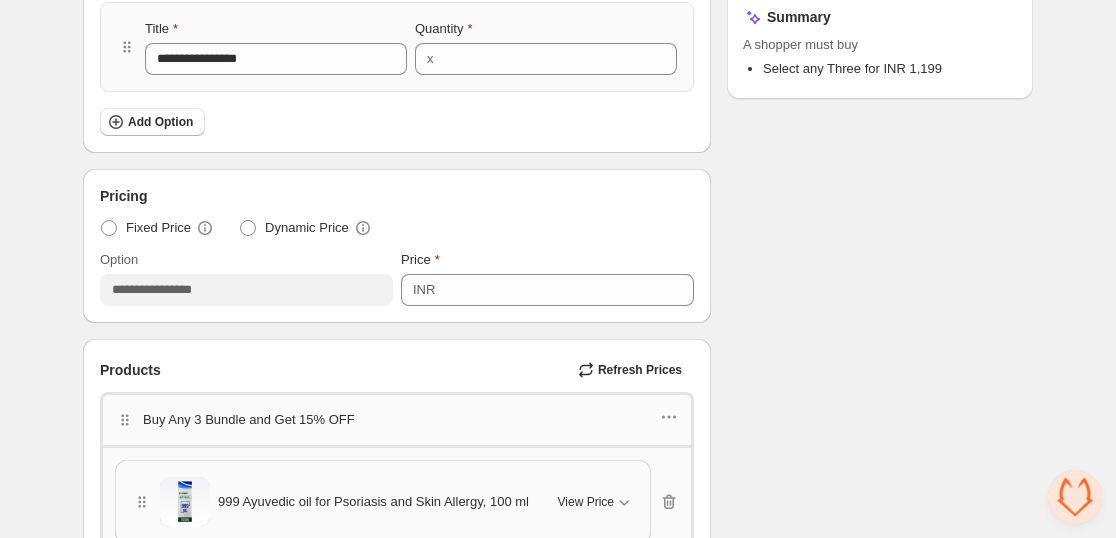 scroll, scrollTop: 0, scrollLeft: 0, axis: both 